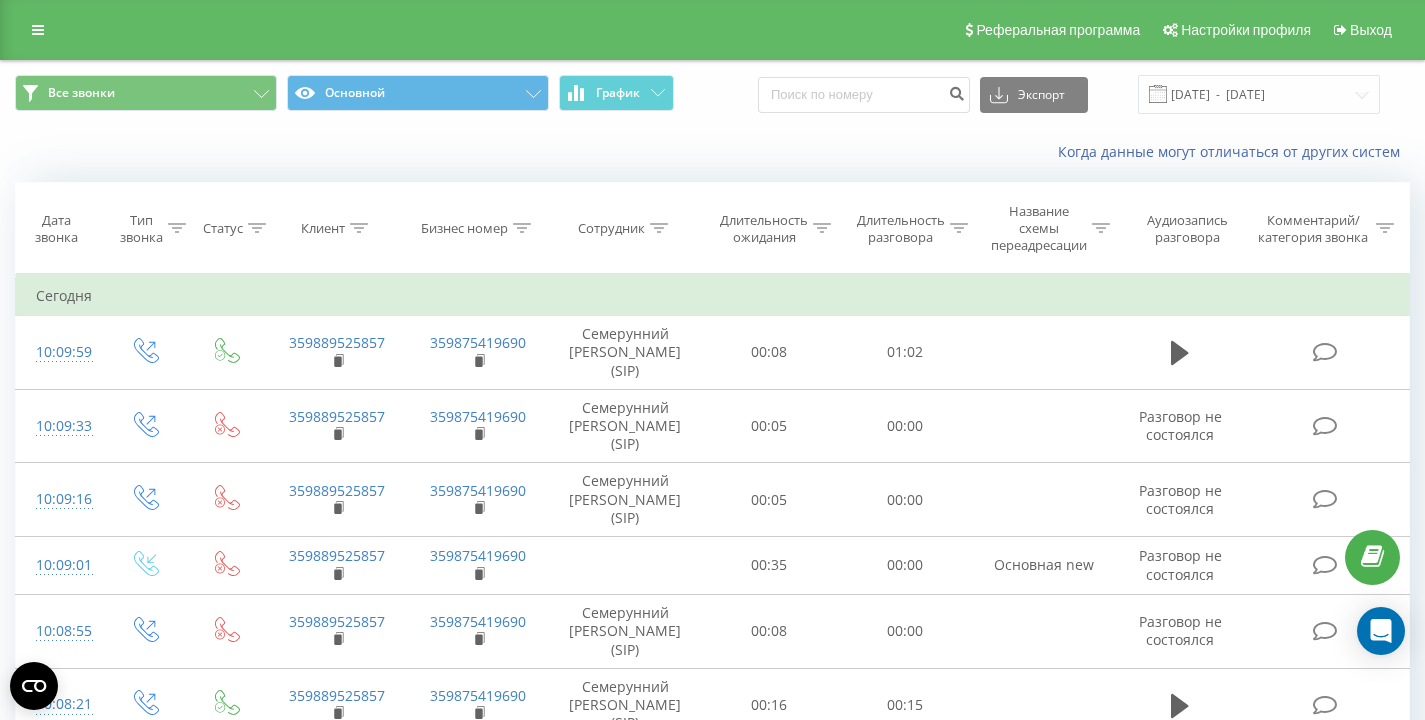 scroll, scrollTop: 0, scrollLeft: 0, axis: both 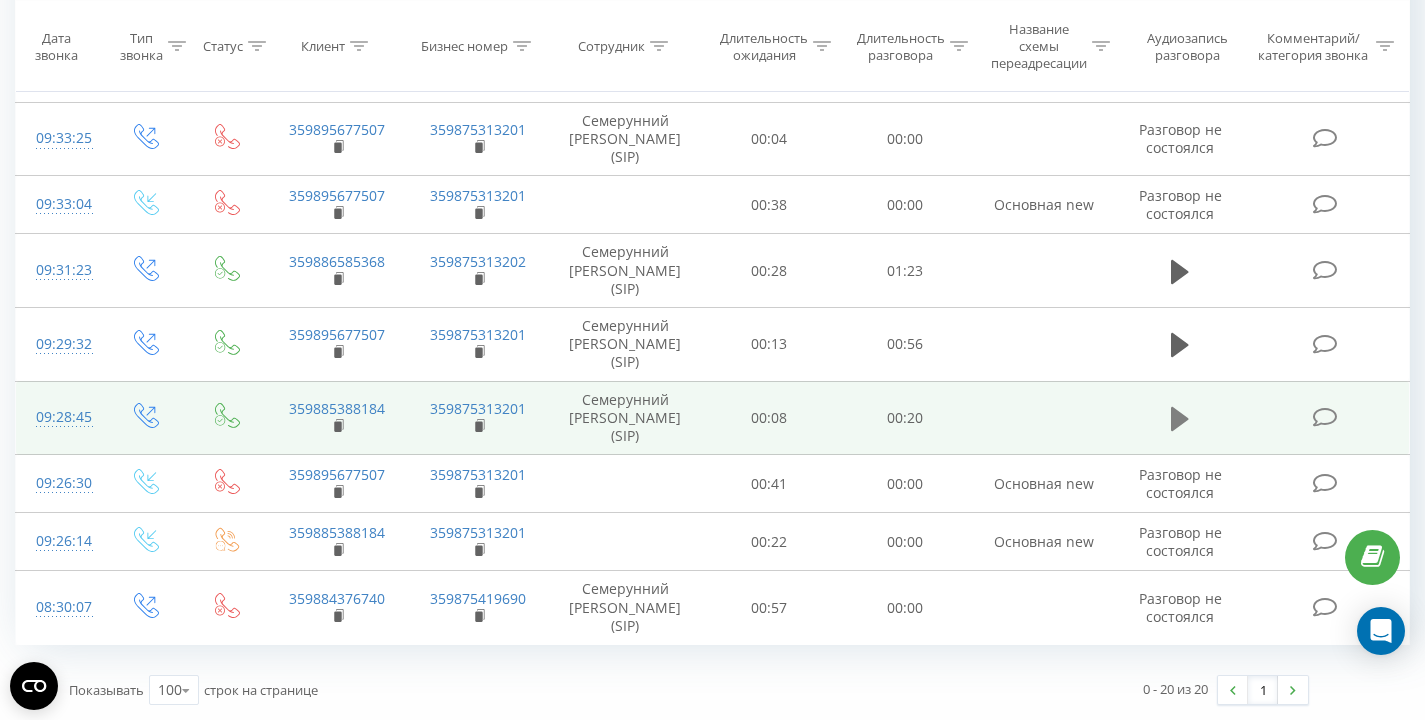 click 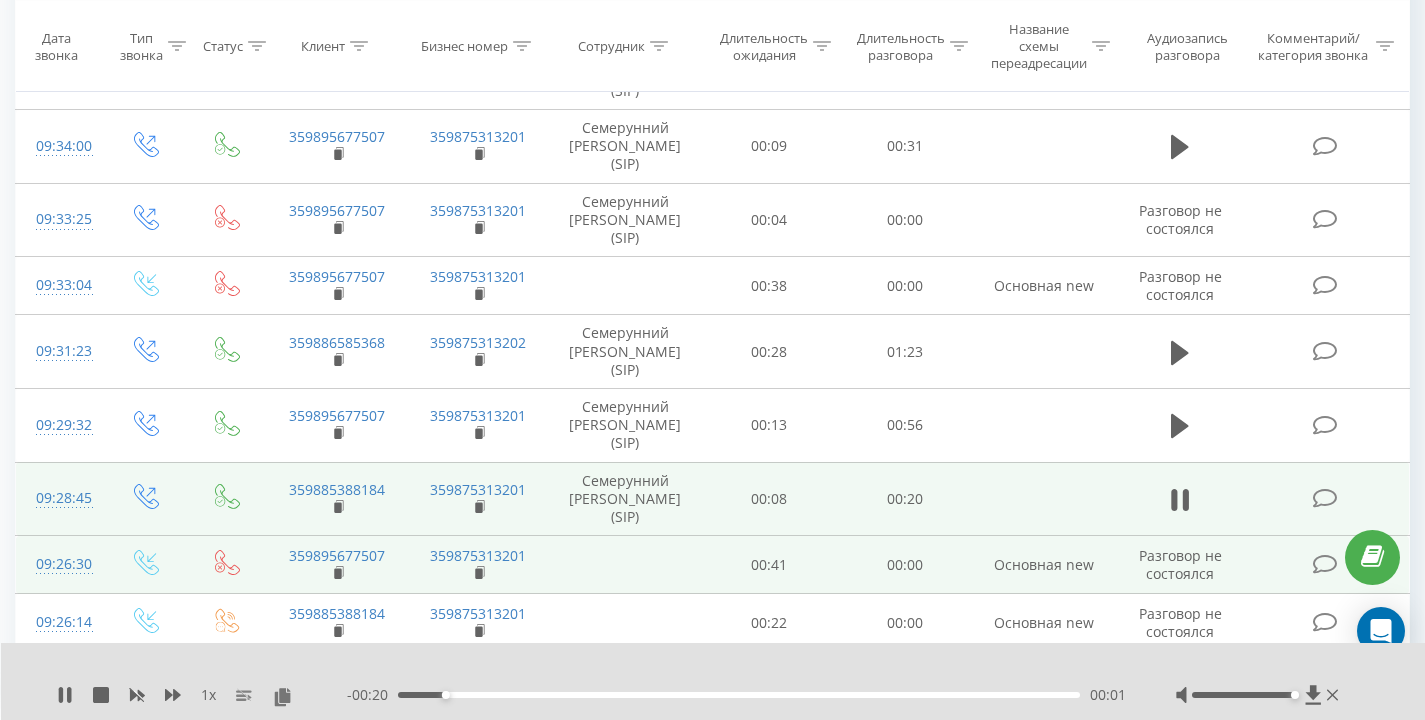 scroll, scrollTop: 1081, scrollLeft: 0, axis: vertical 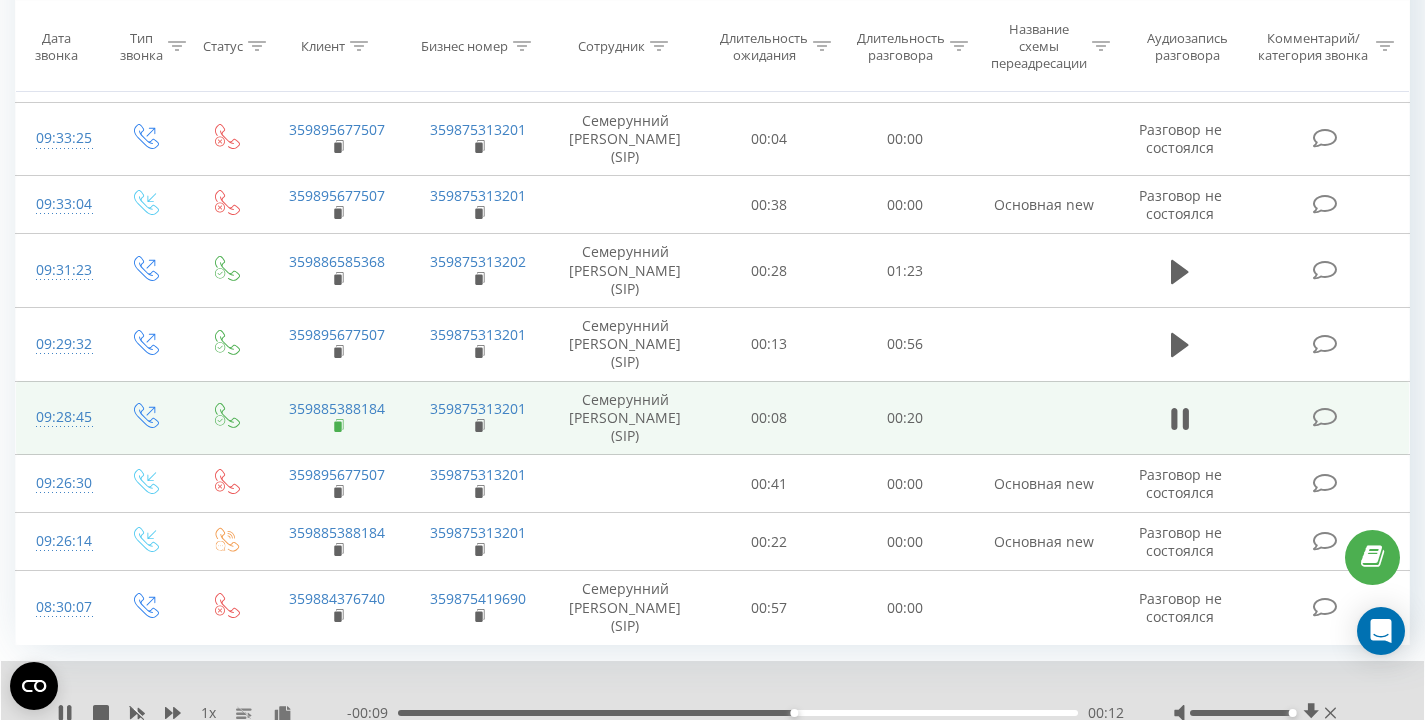 click 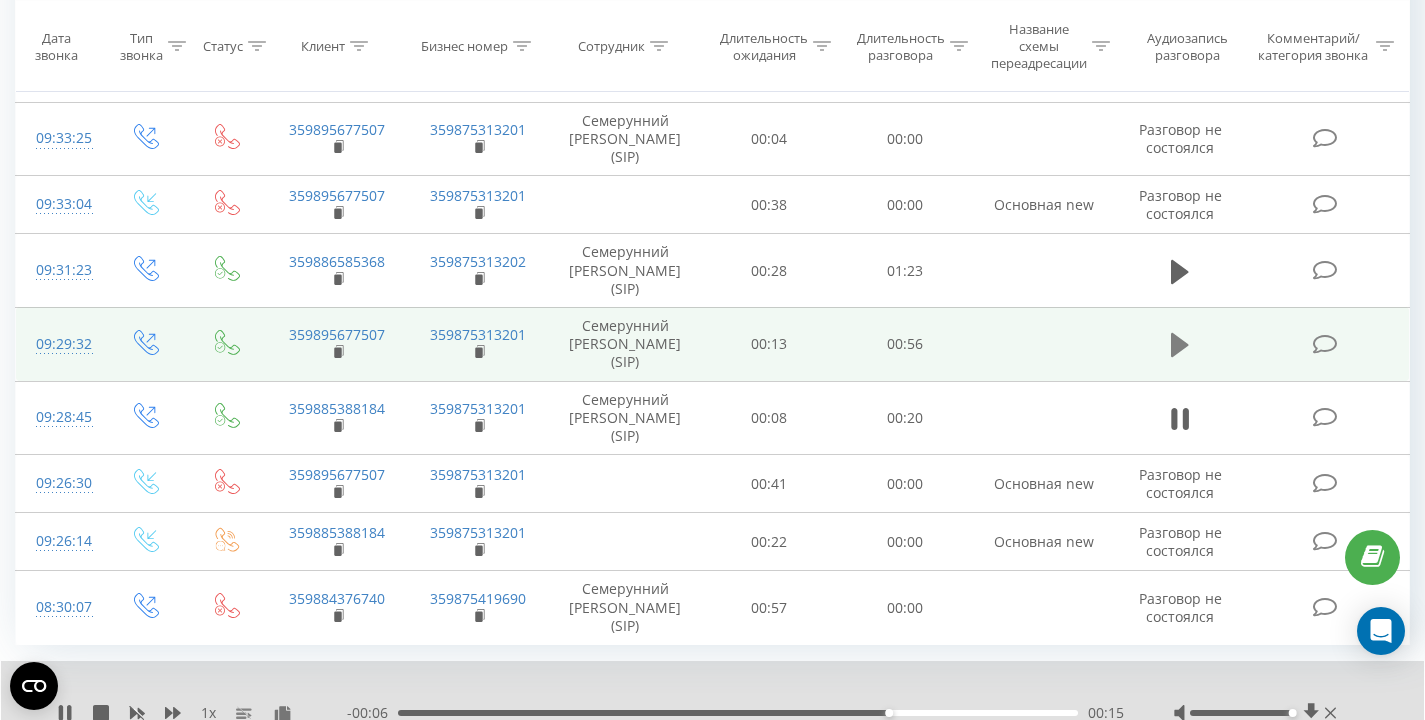 click at bounding box center (1180, 345) 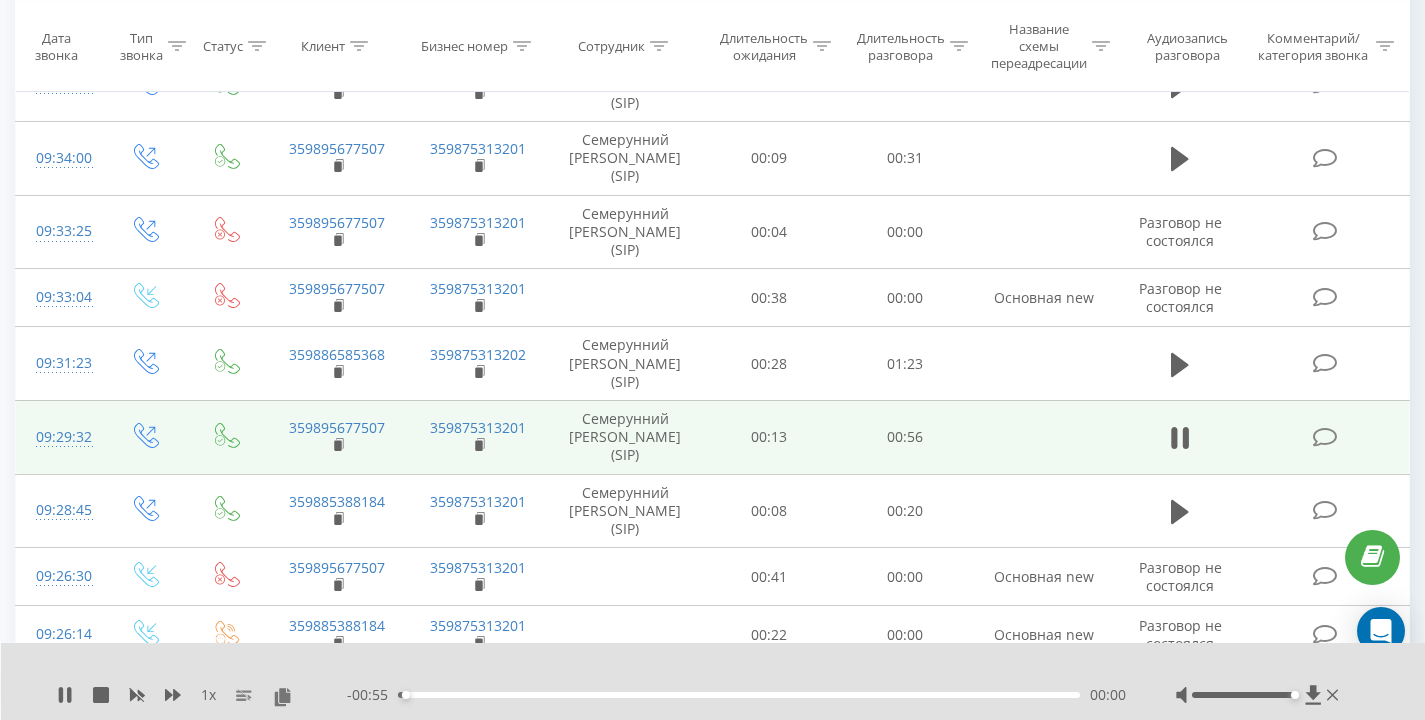 scroll, scrollTop: 994, scrollLeft: 0, axis: vertical 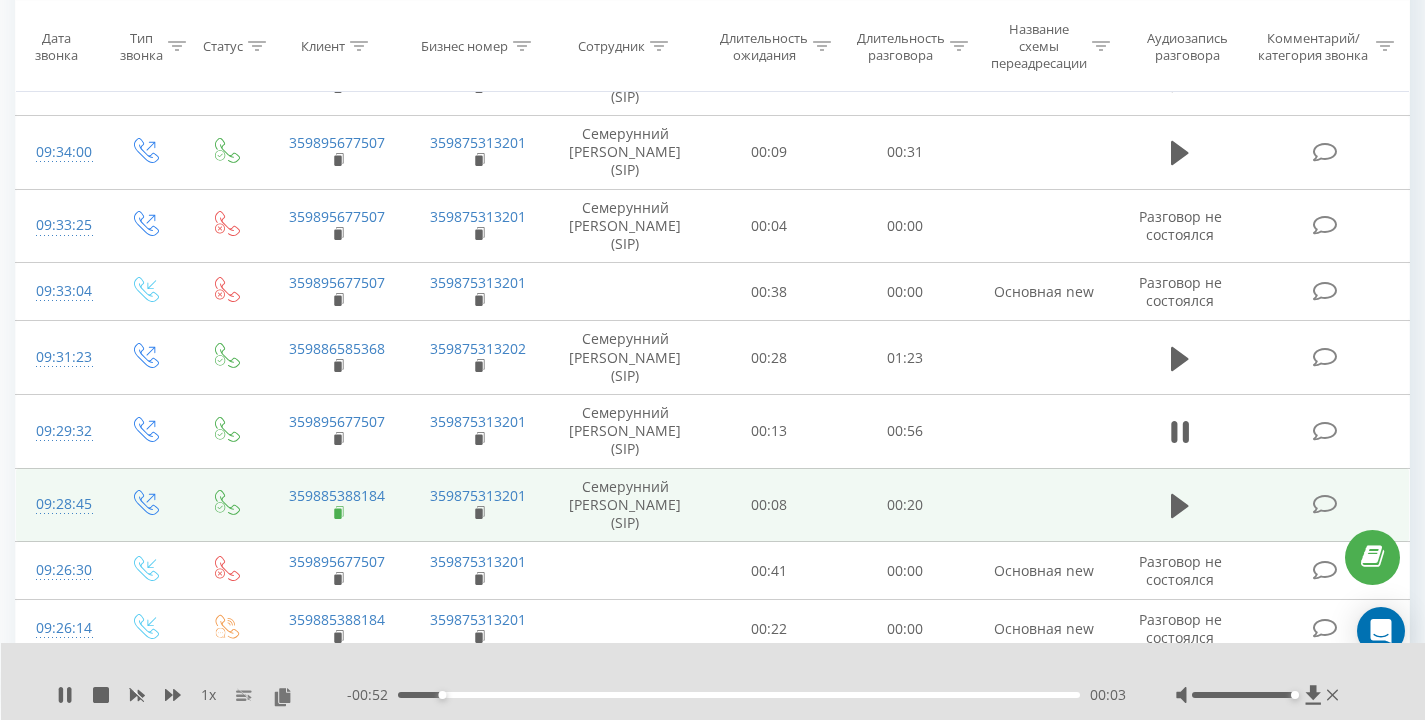 click 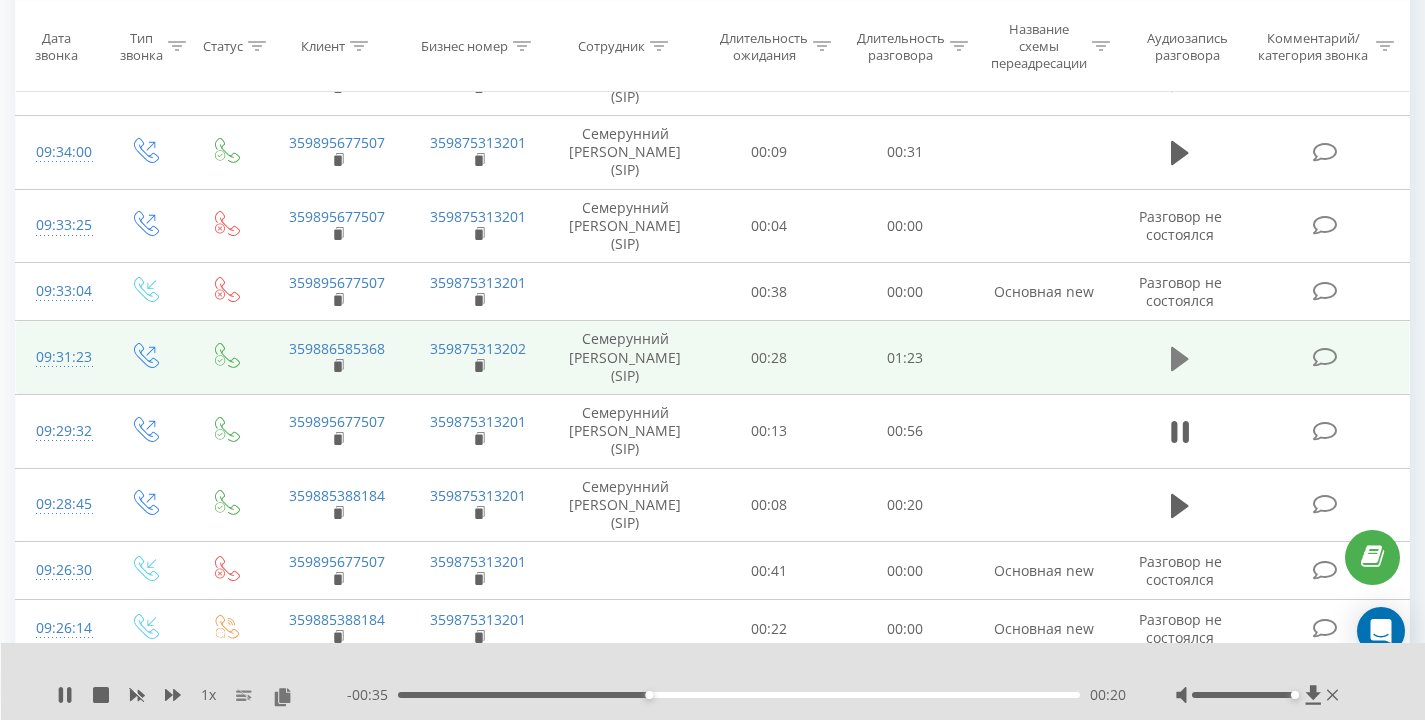 click 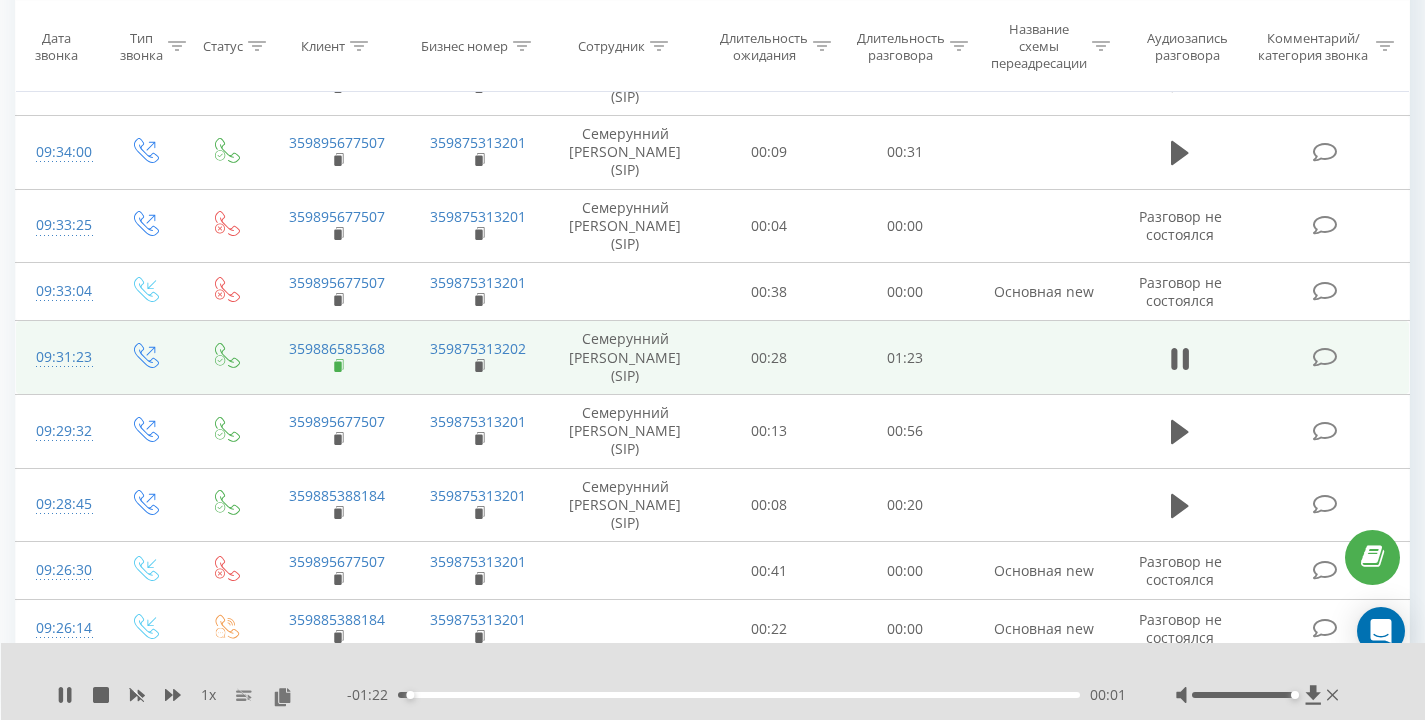 click 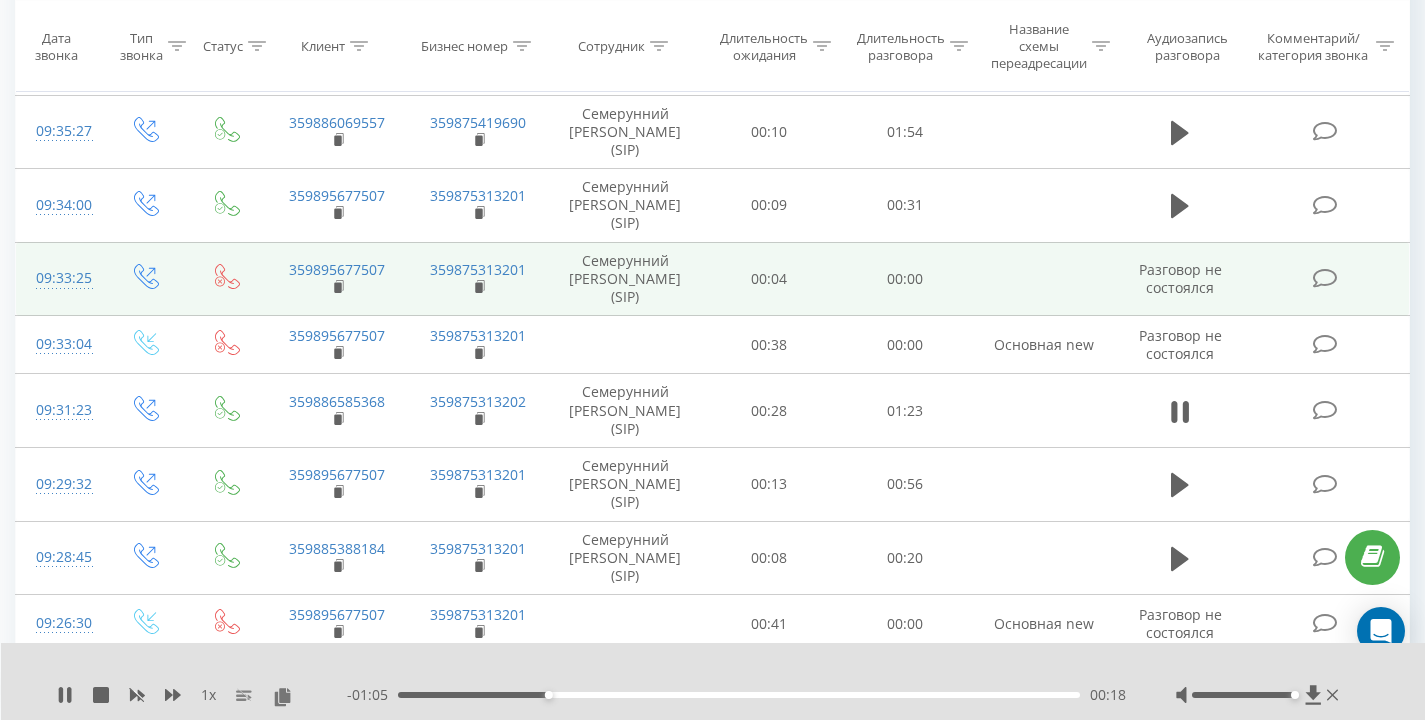 scroll, scrollTop: 923, scrollLeft: 0, axis: vertical 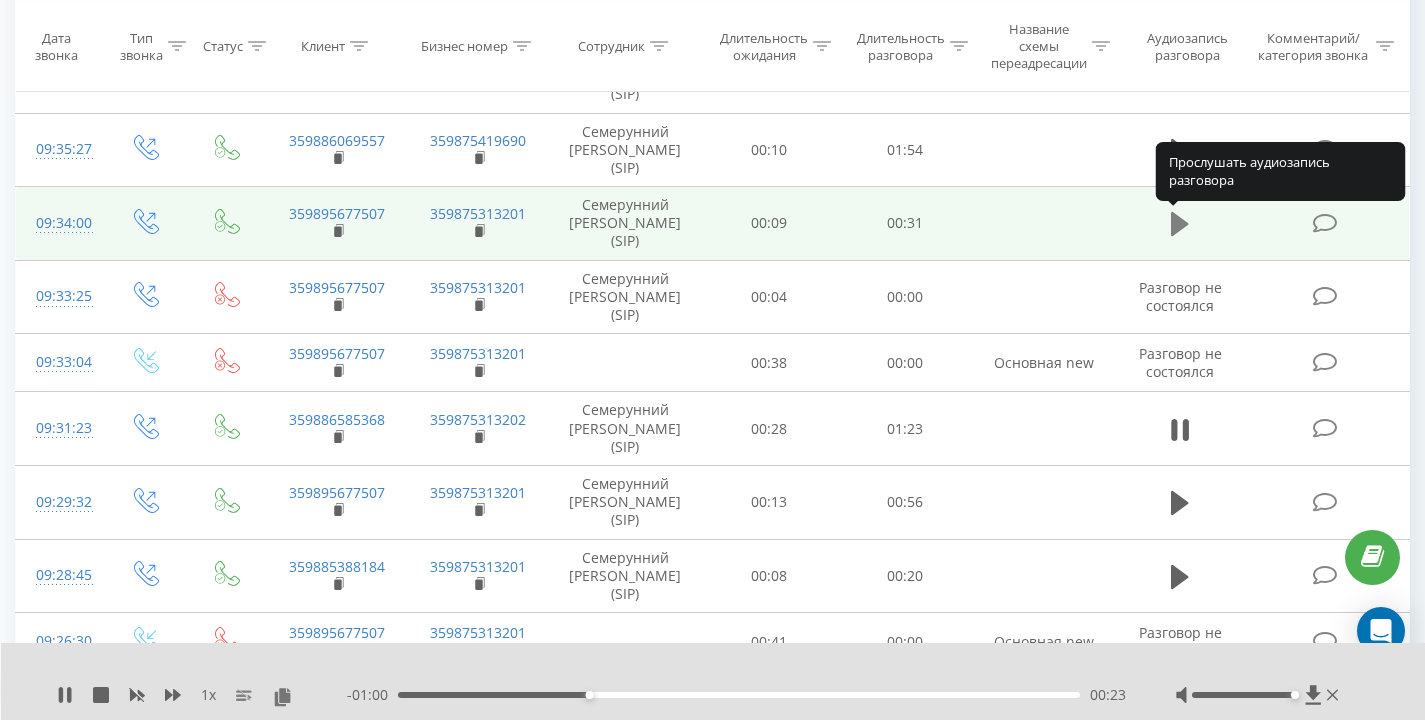 click 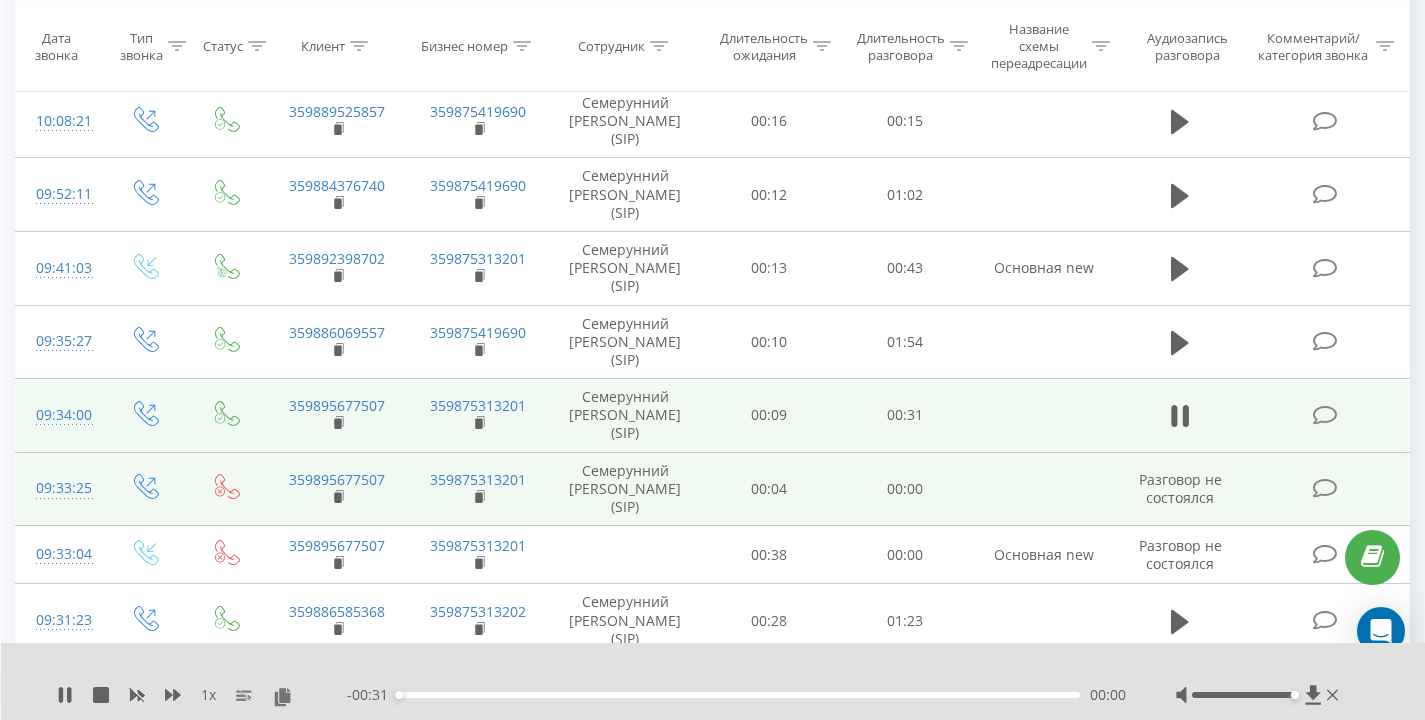 scroll, scrollTop: 678, scrollLeft: 0, axis: vertical 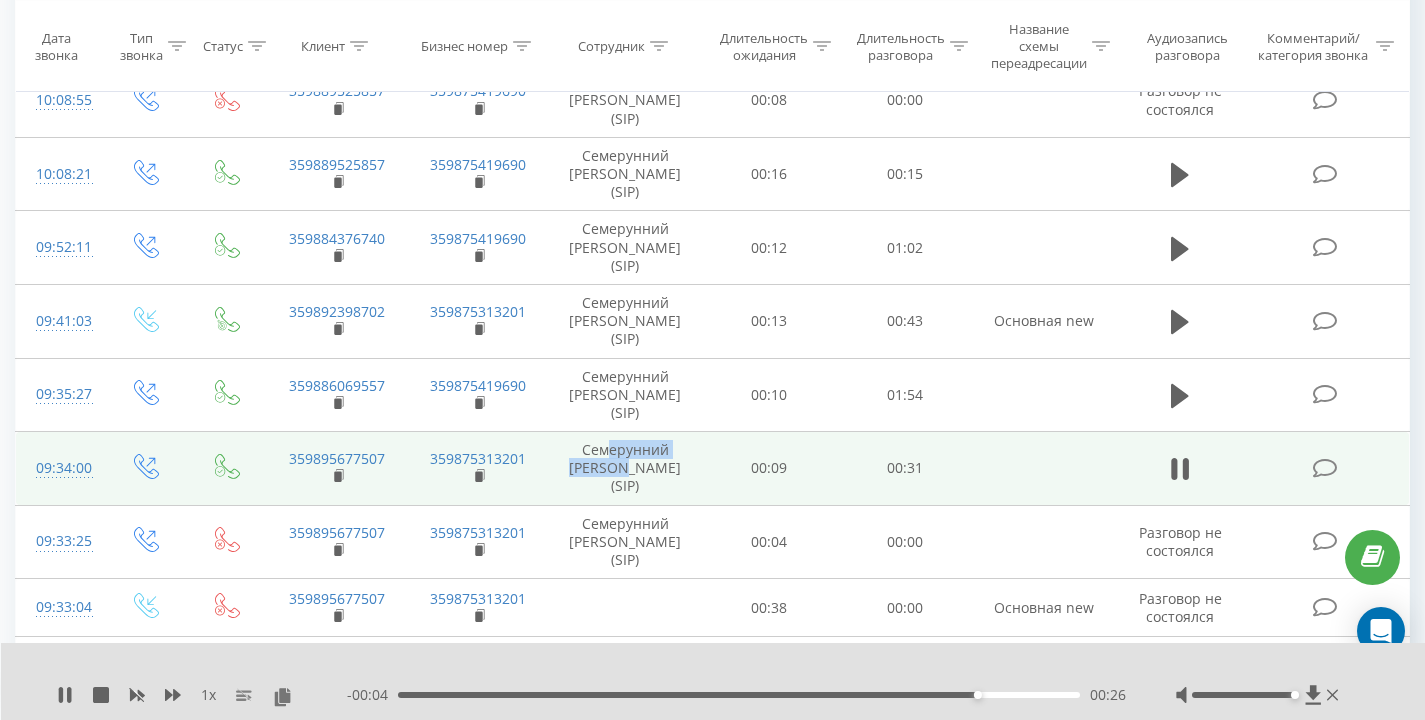 drag, startPoint x: 595, startPoint y: 448, endPoint x: 650, endPoint y: 477, distance: 62.177166 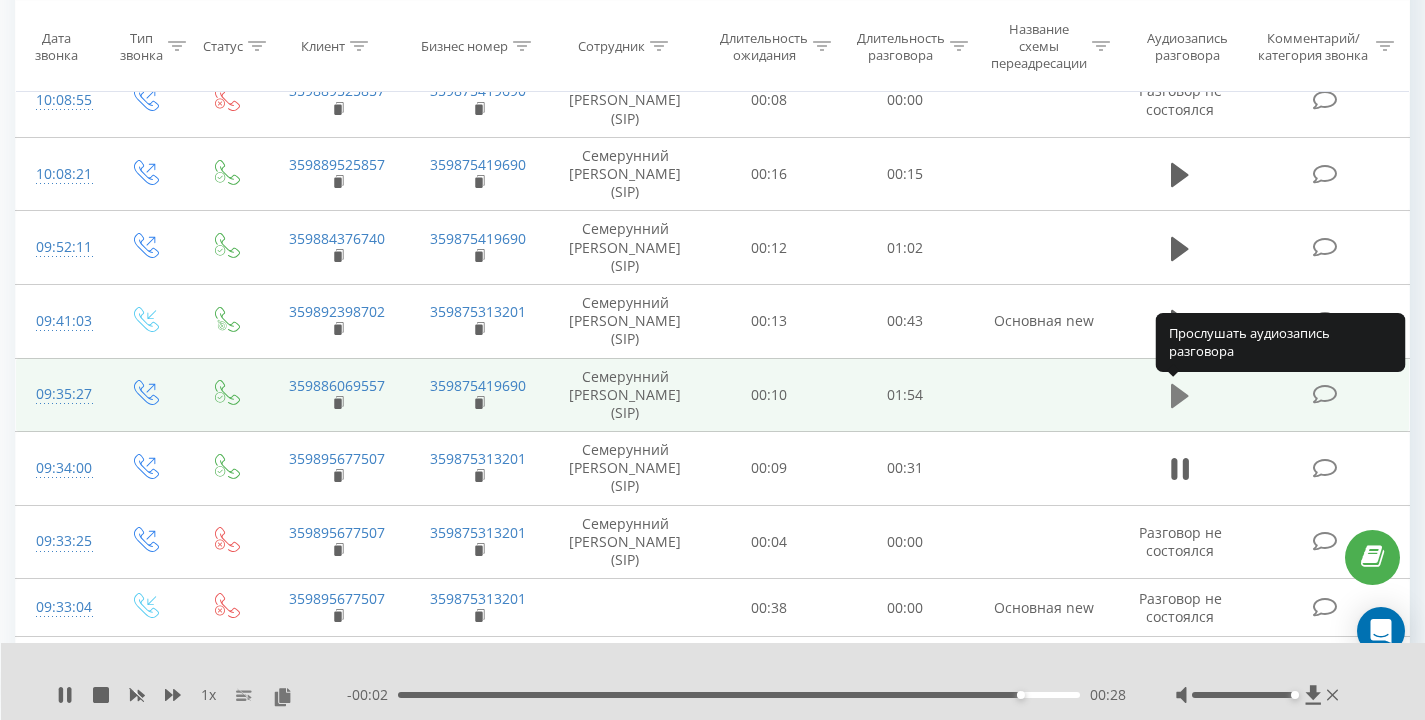 click 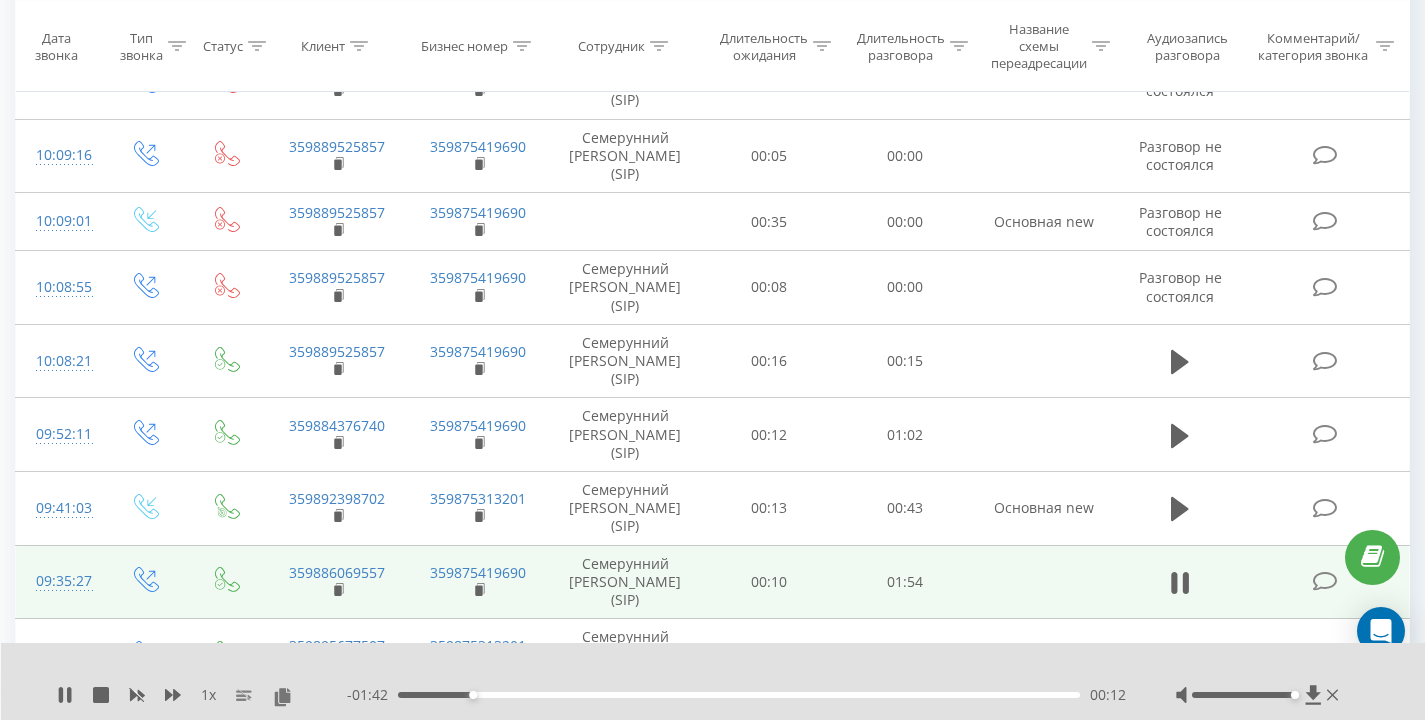 scroll, scrollTop: 487, scrollLeft: 0, axis: vertical 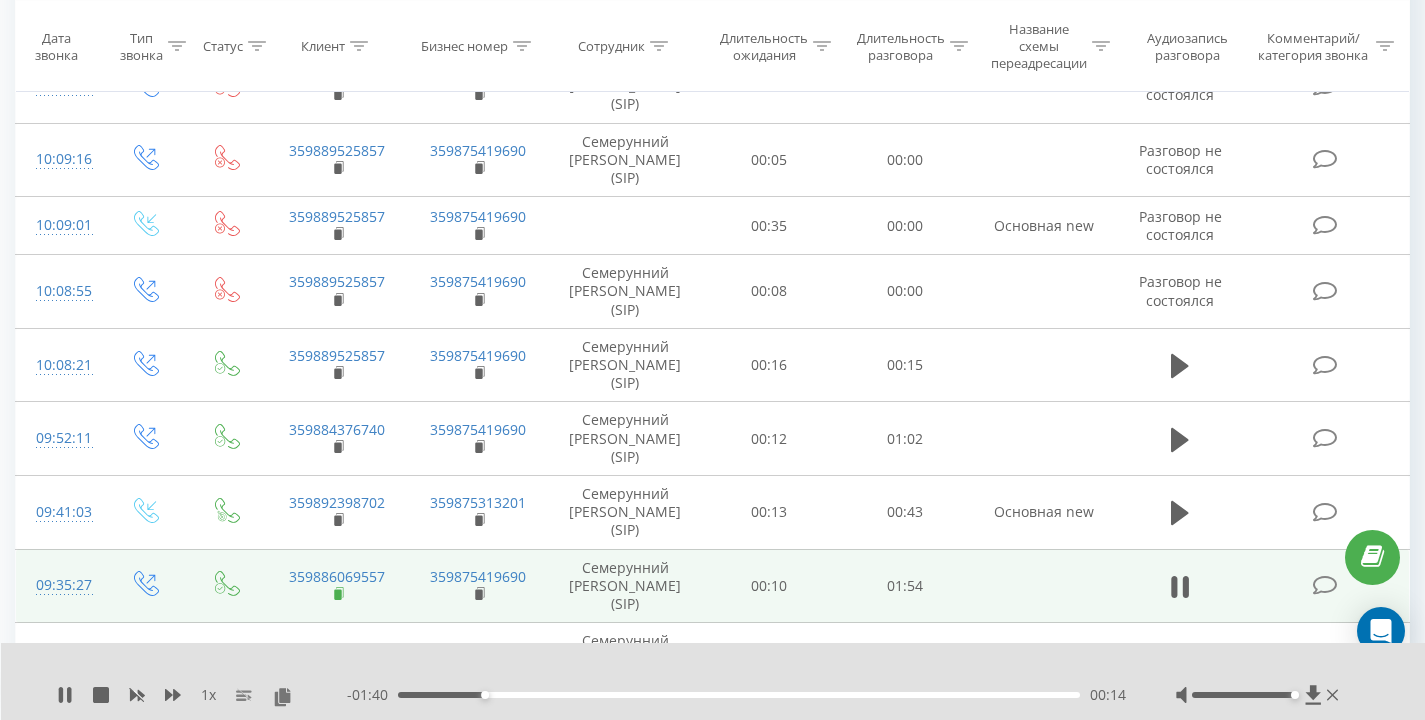 click 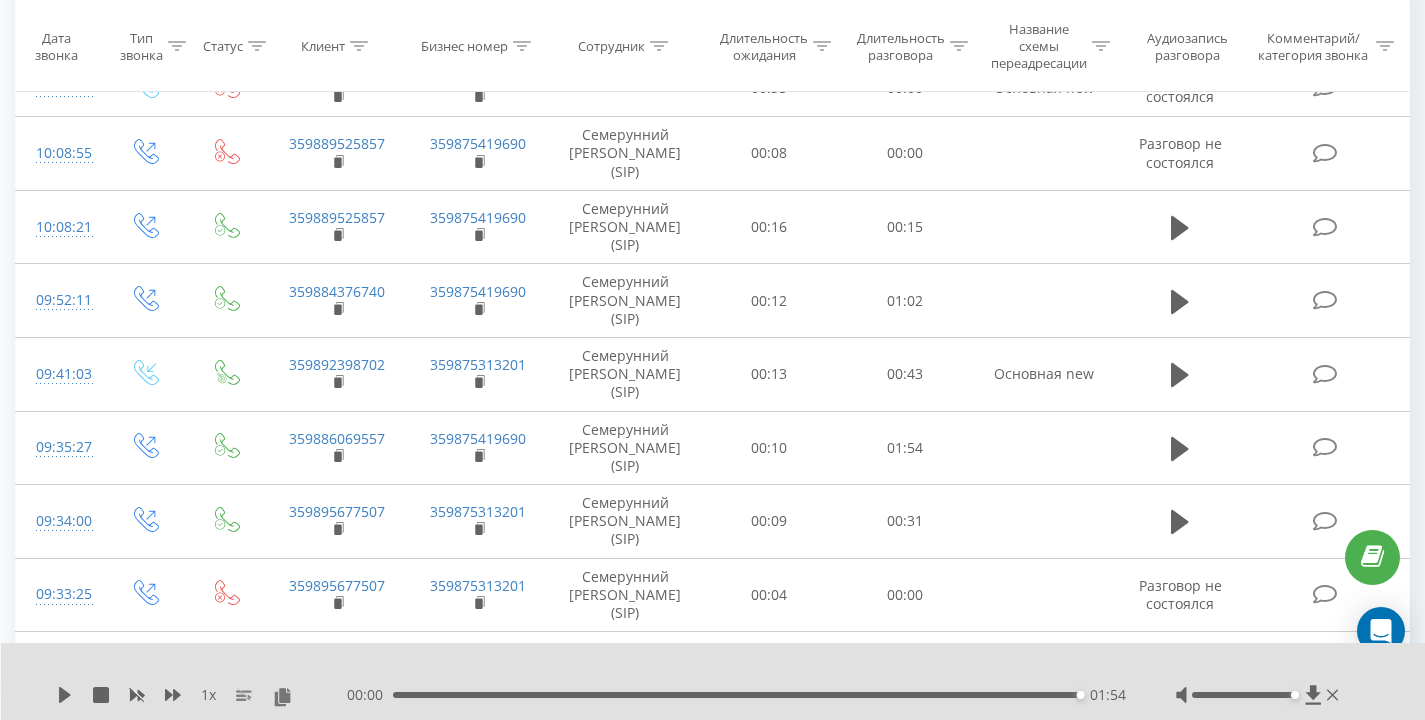 scroll, scrollTop: 775, scrollLeft: 0, axis: vertical 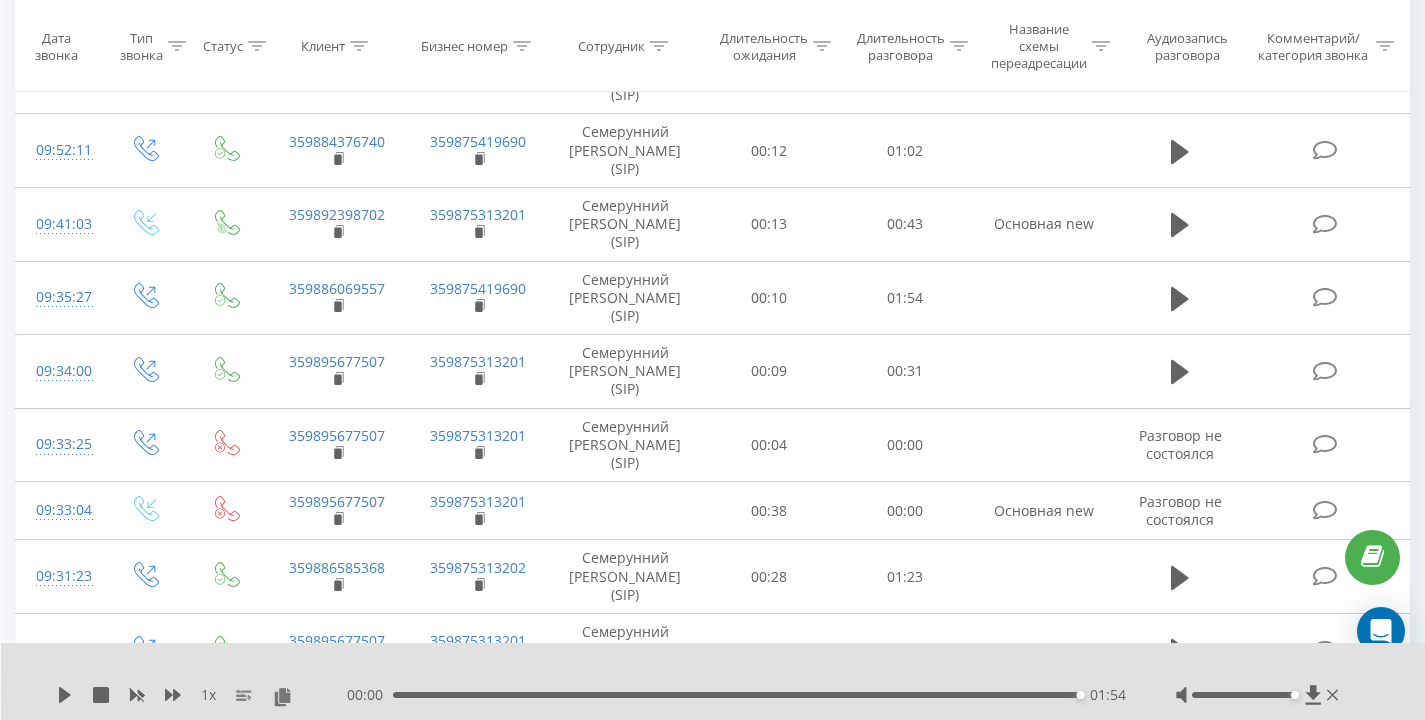click at bounding box center [1180, 372] 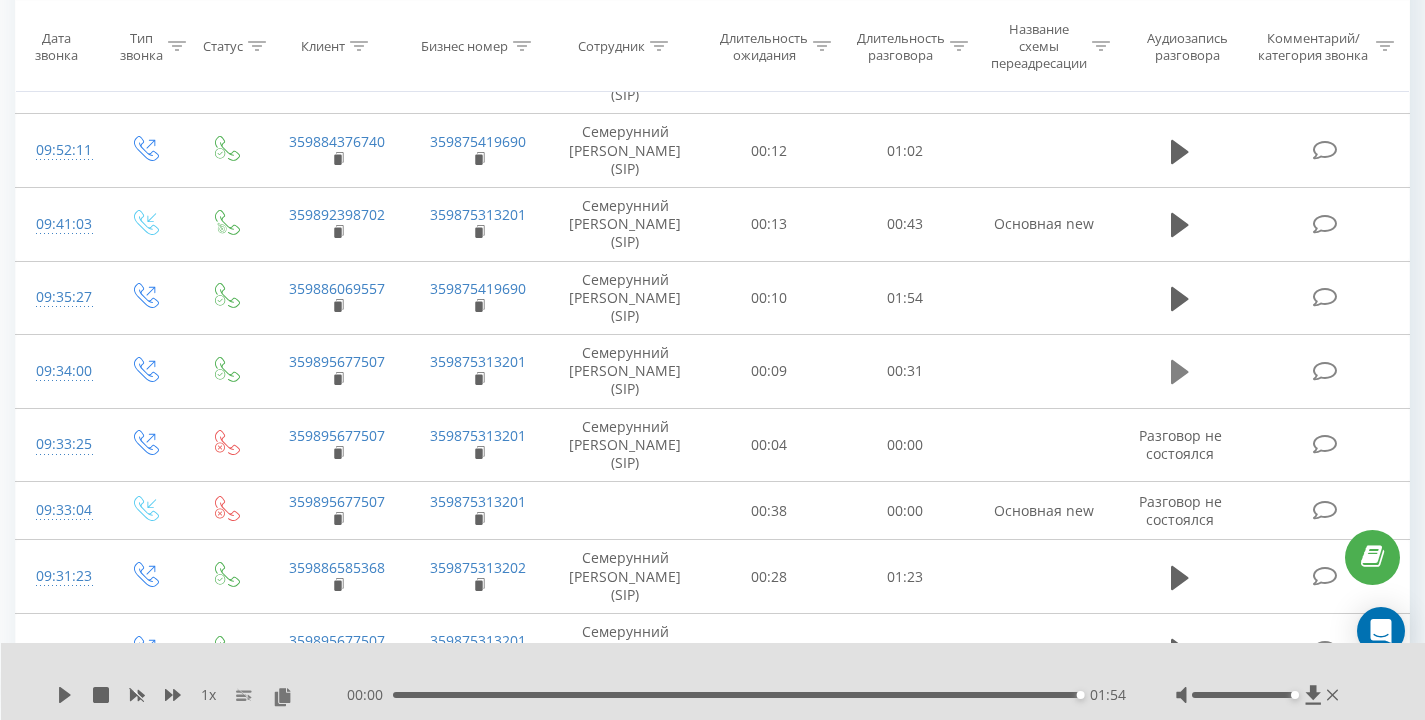 click 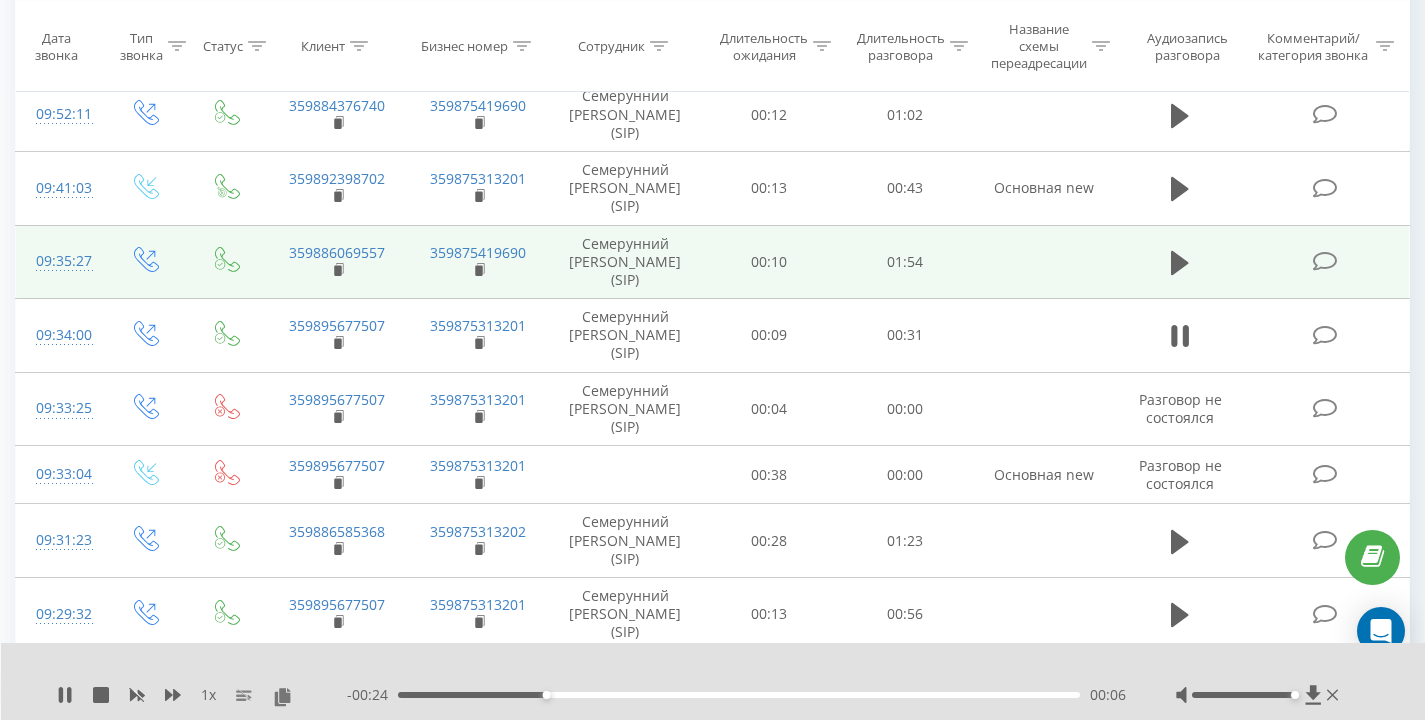 scroll, scrollTop: 951, scrollLeft: 0, axis: vertical 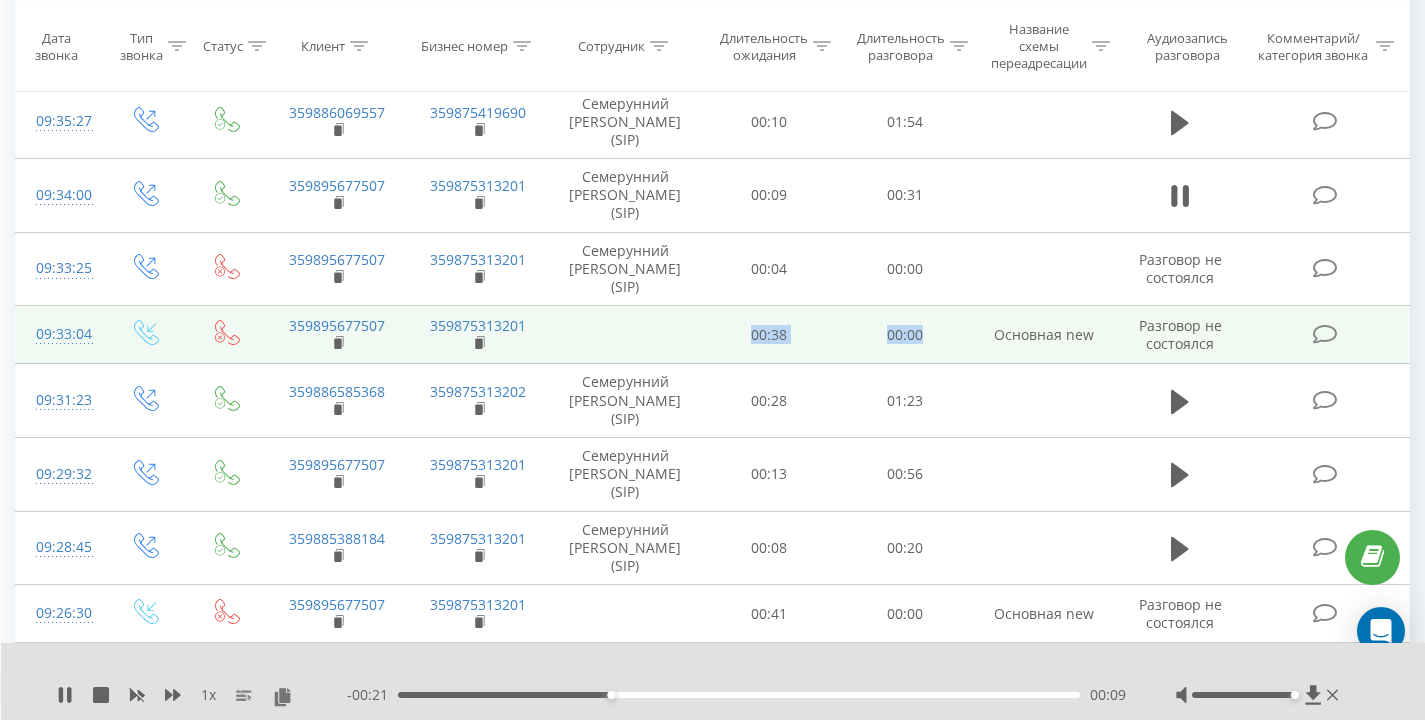 drag, startPoint x: 751, startPoint y: 342, endPoint x: 940, endPoint y: 342, distance: 189 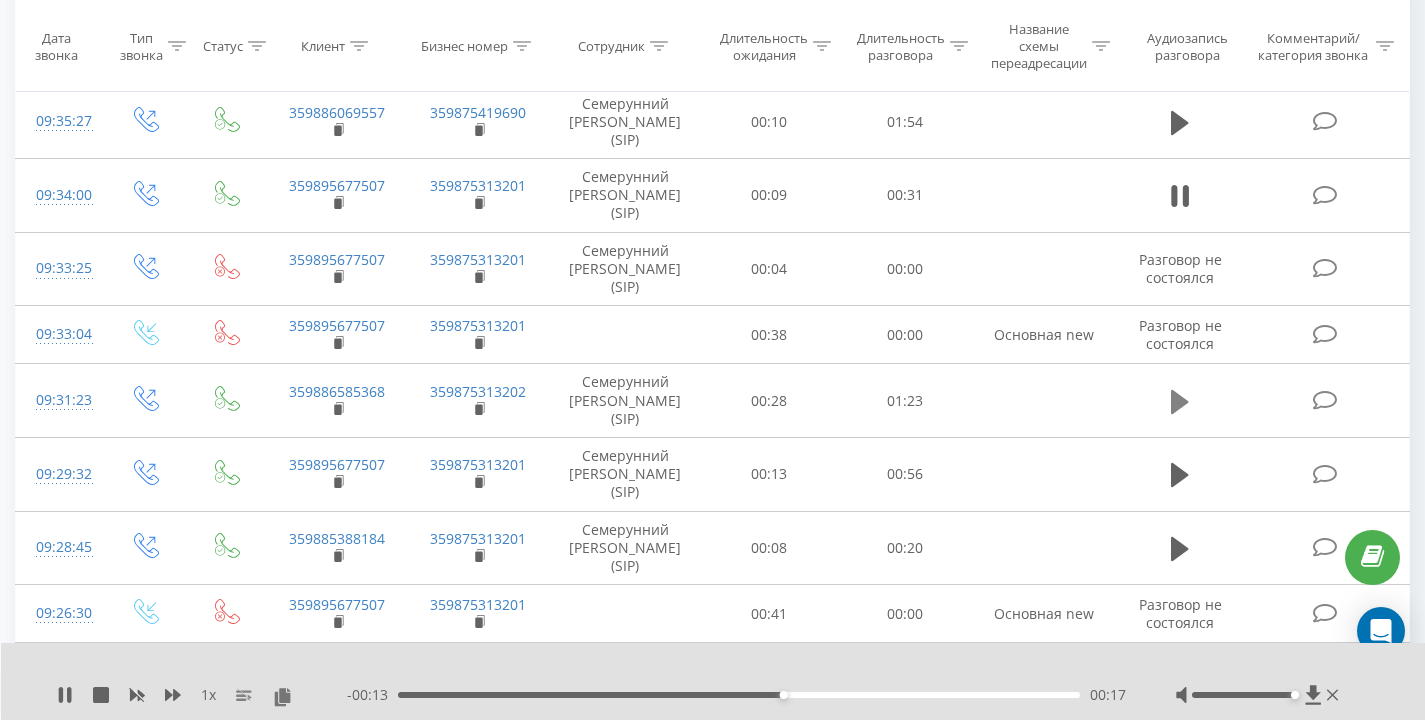 click 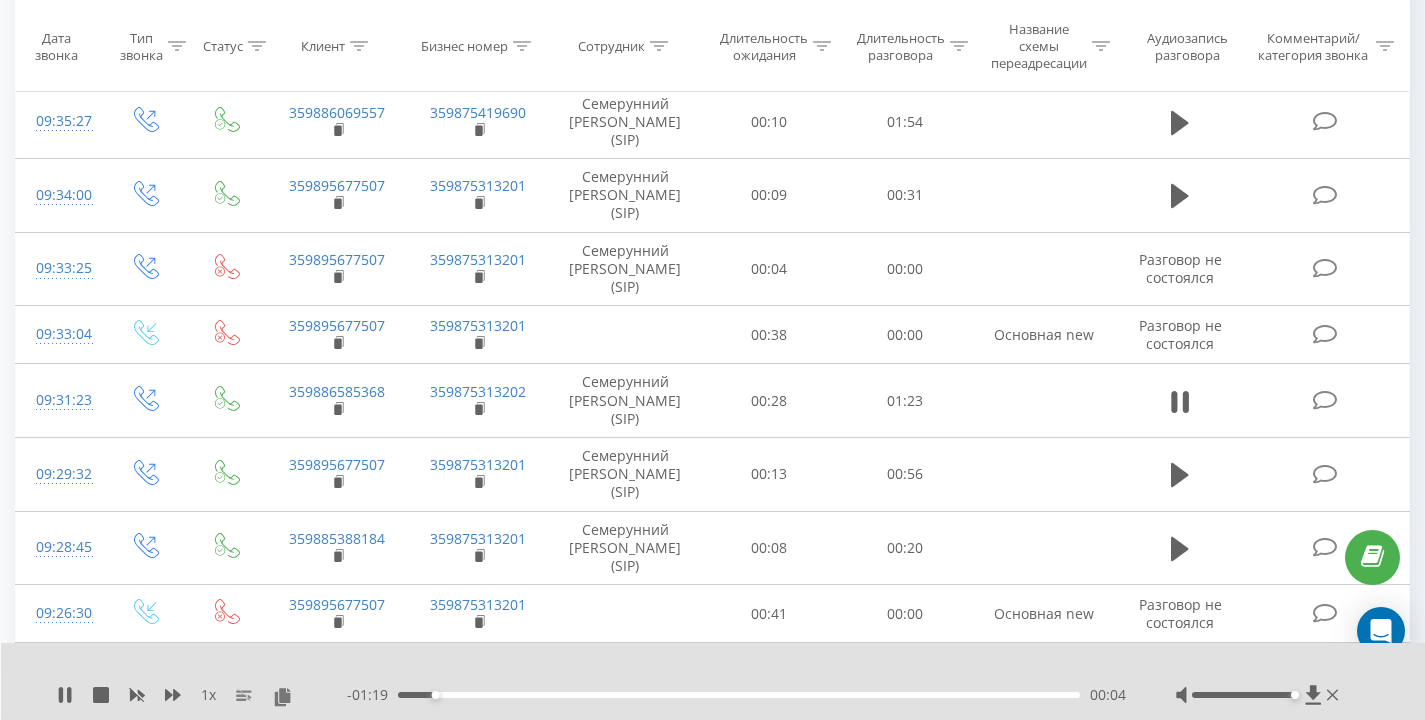 click on "1 x  - 01:19 00:04   00:04" at bounding box center (713, 681) 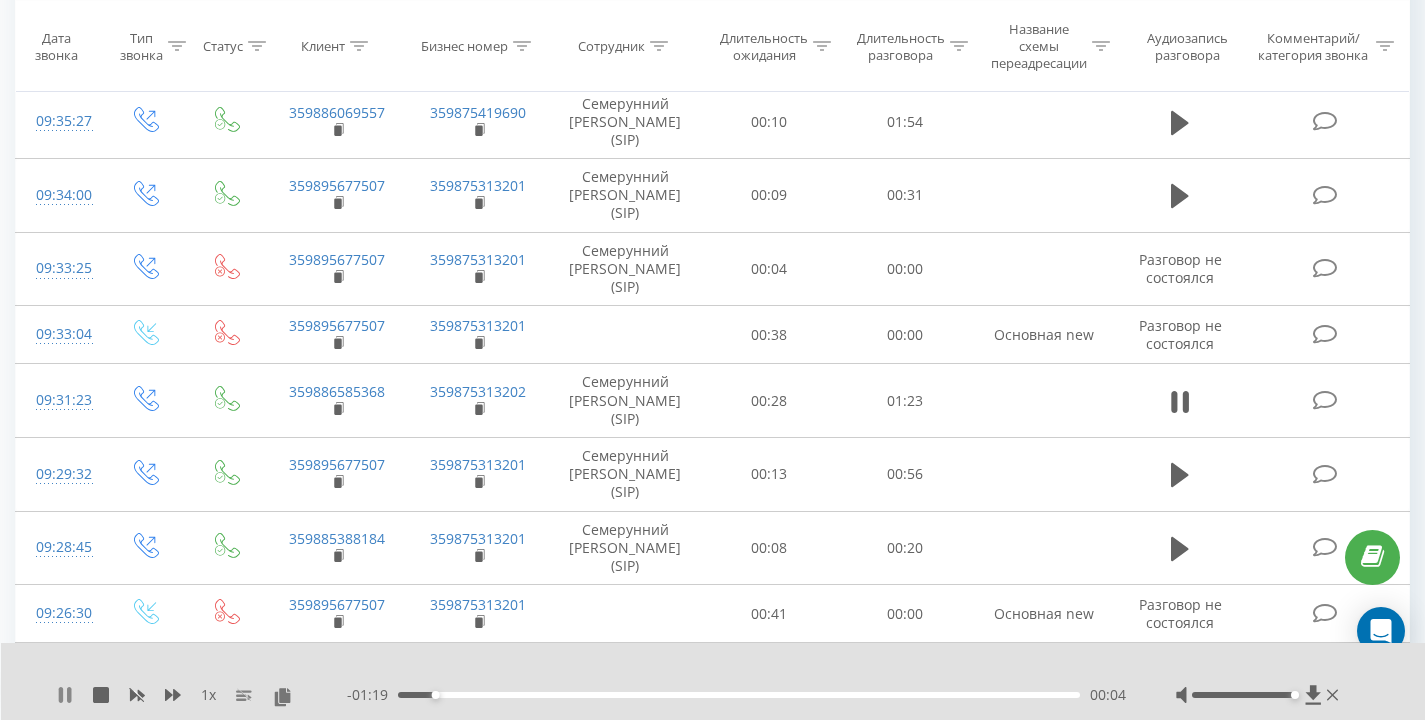 click 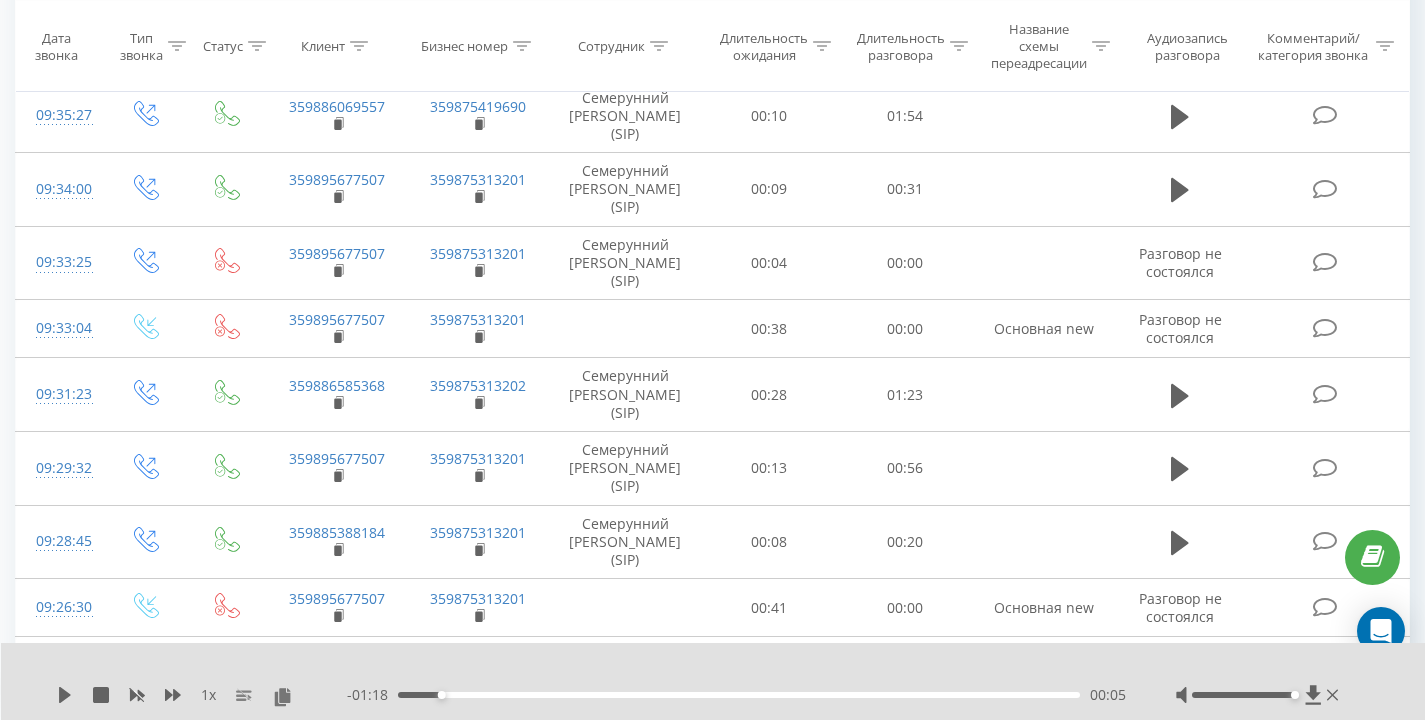 scroll, scrollTop: 737, scrollLeft: 0, axis: vertical 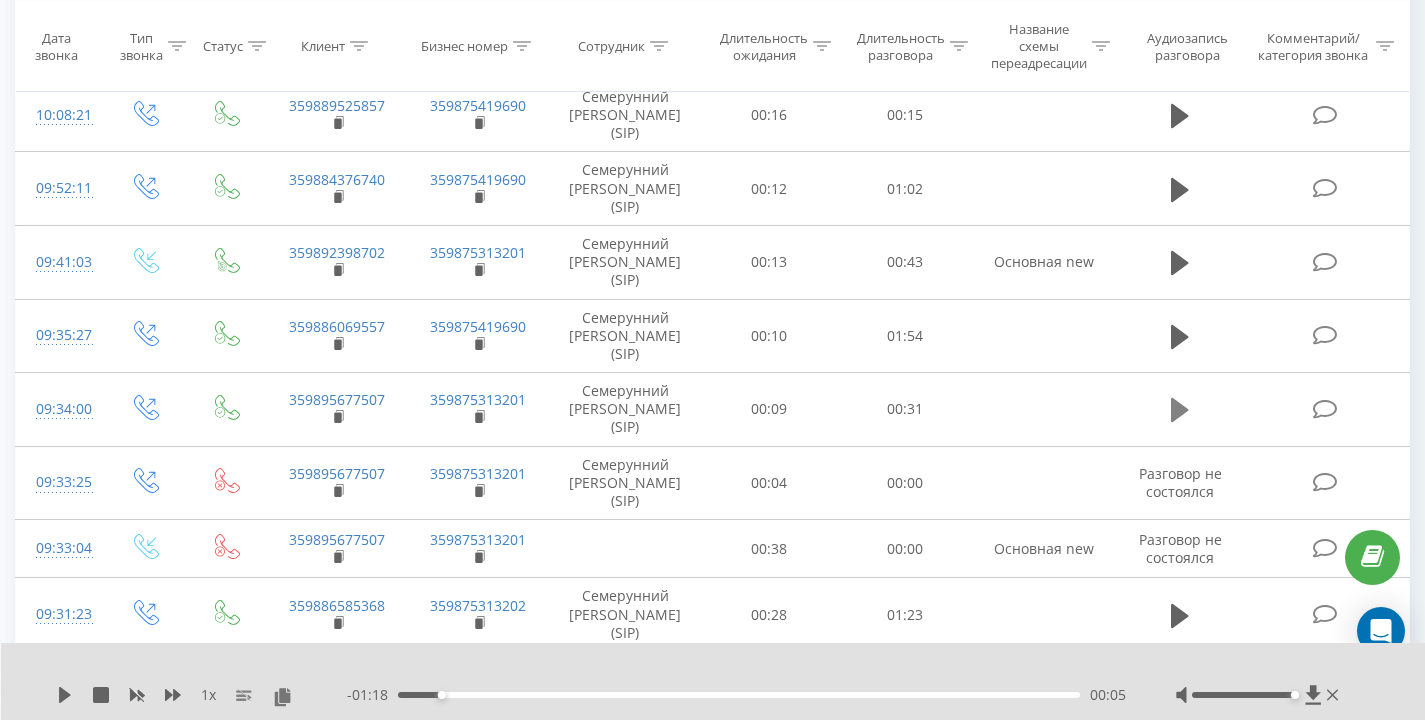 click 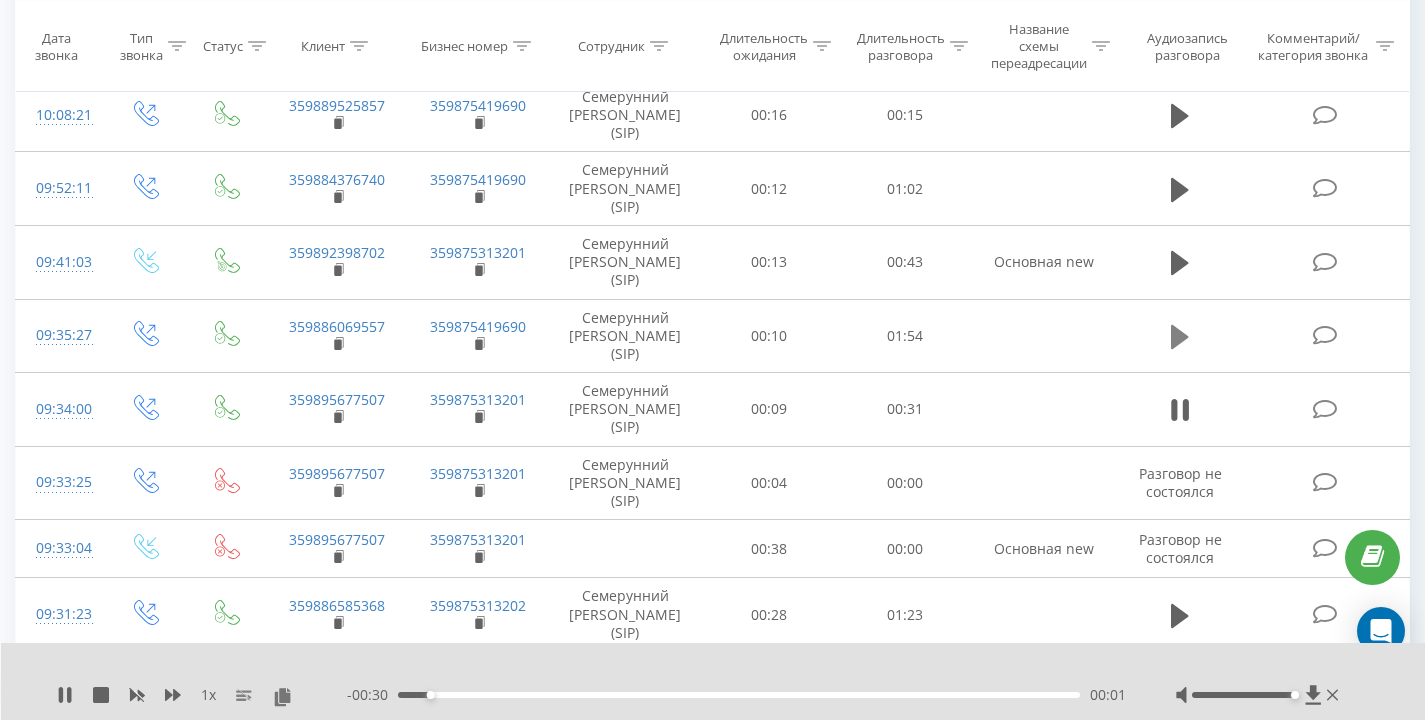 click 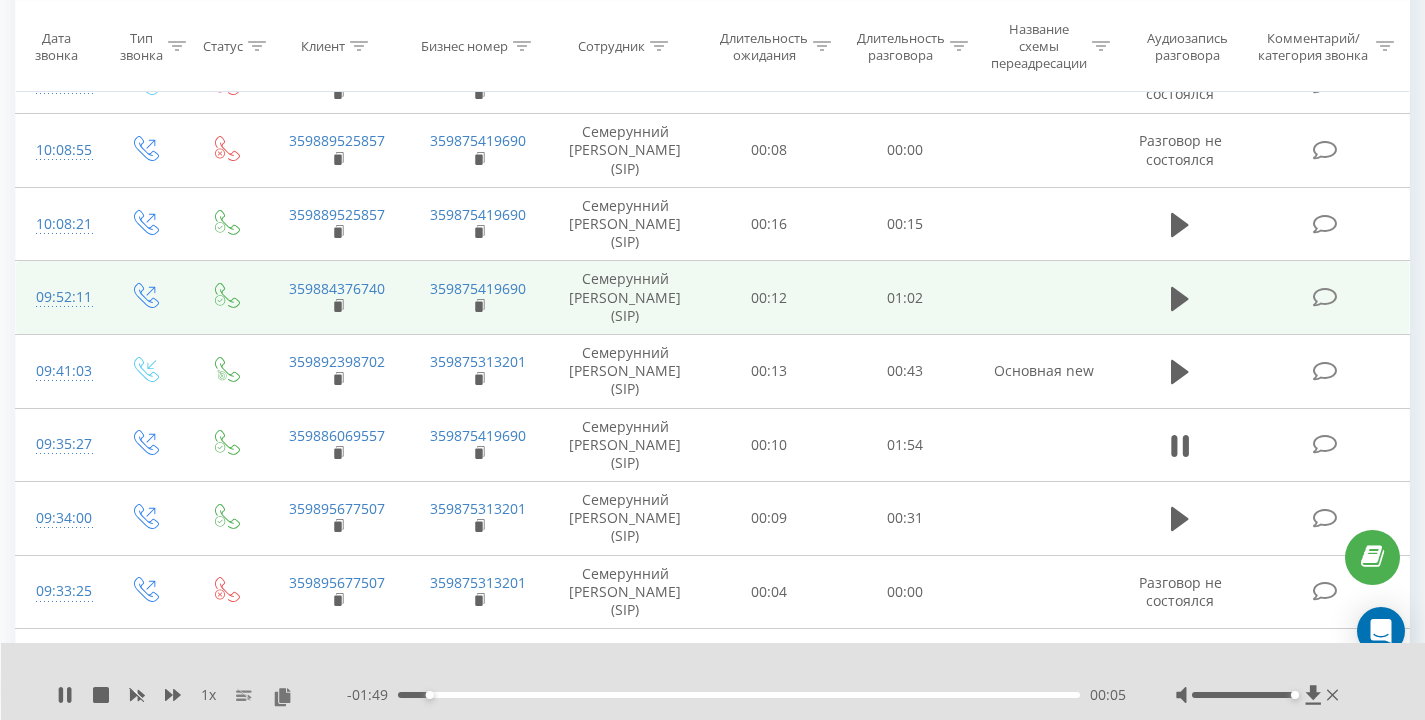 scroll, scrollTop: 631, scrollLeft: 0, axis: vertical 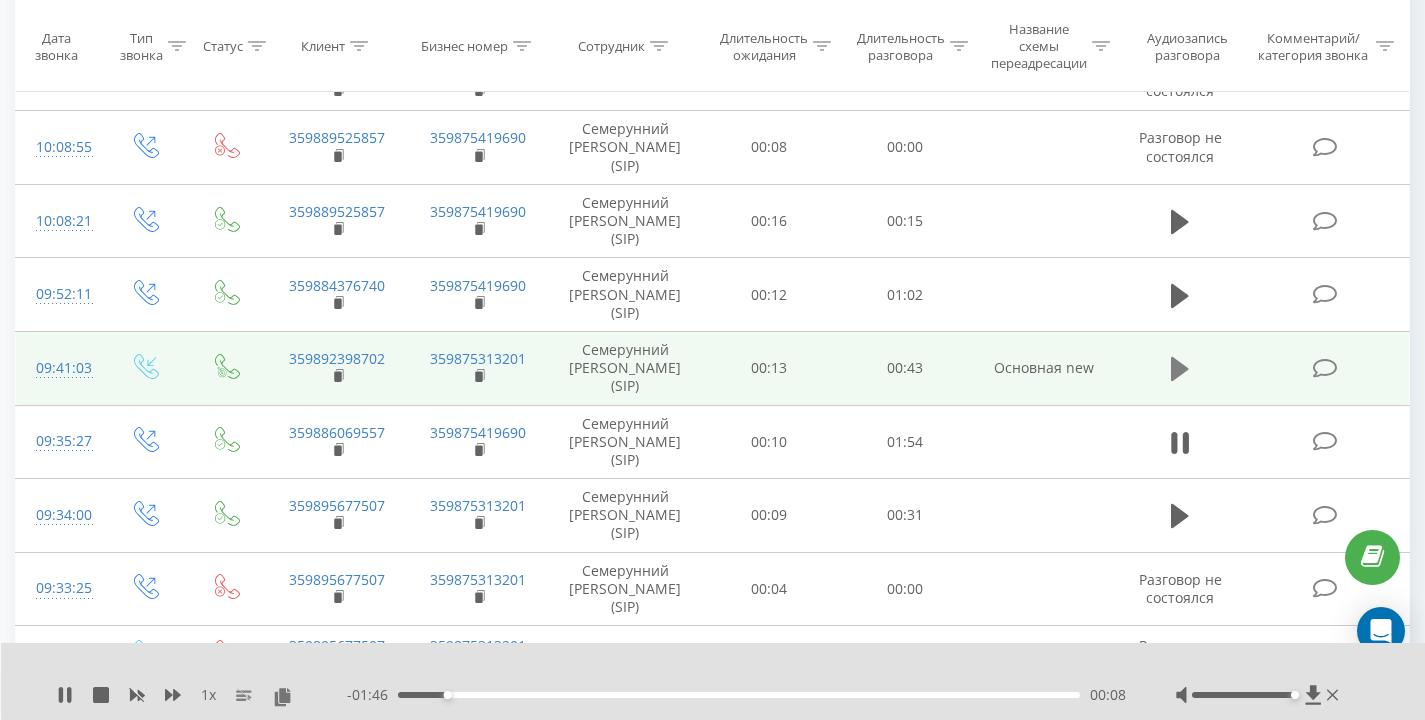 click 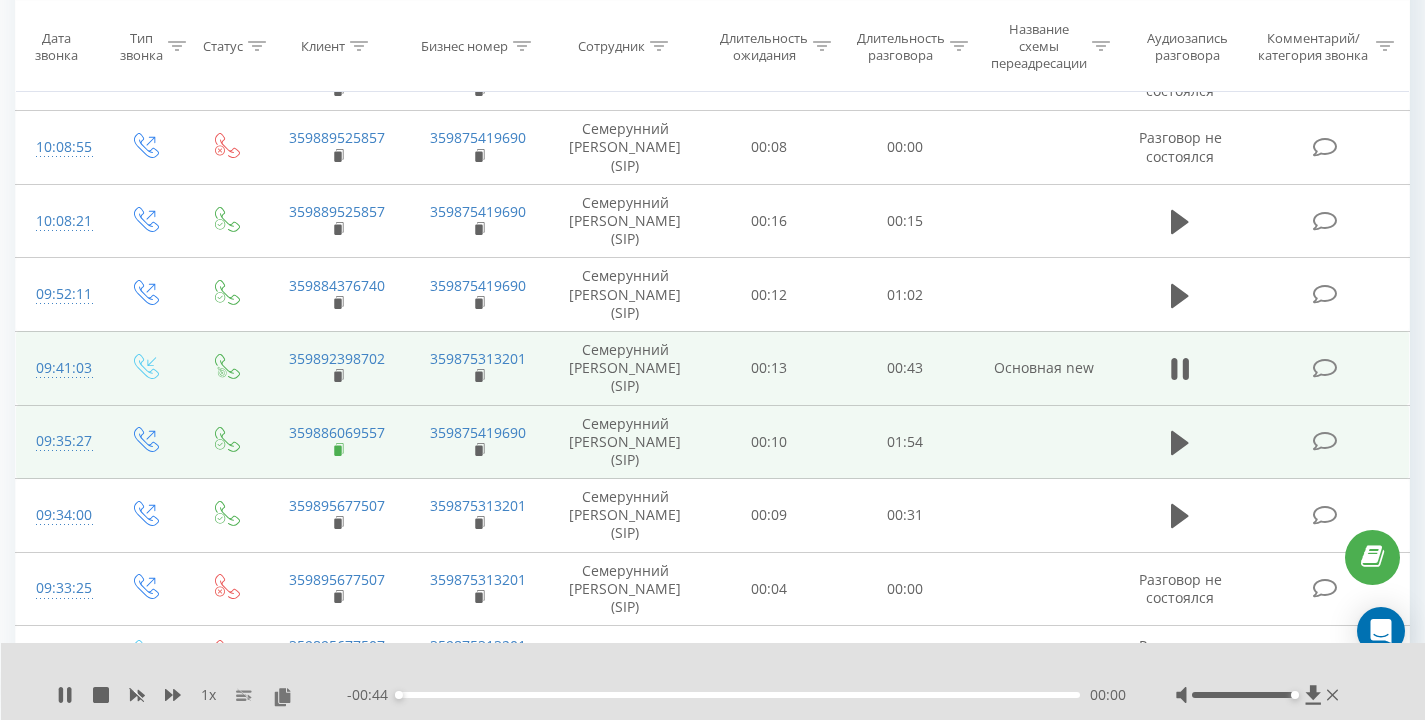 click 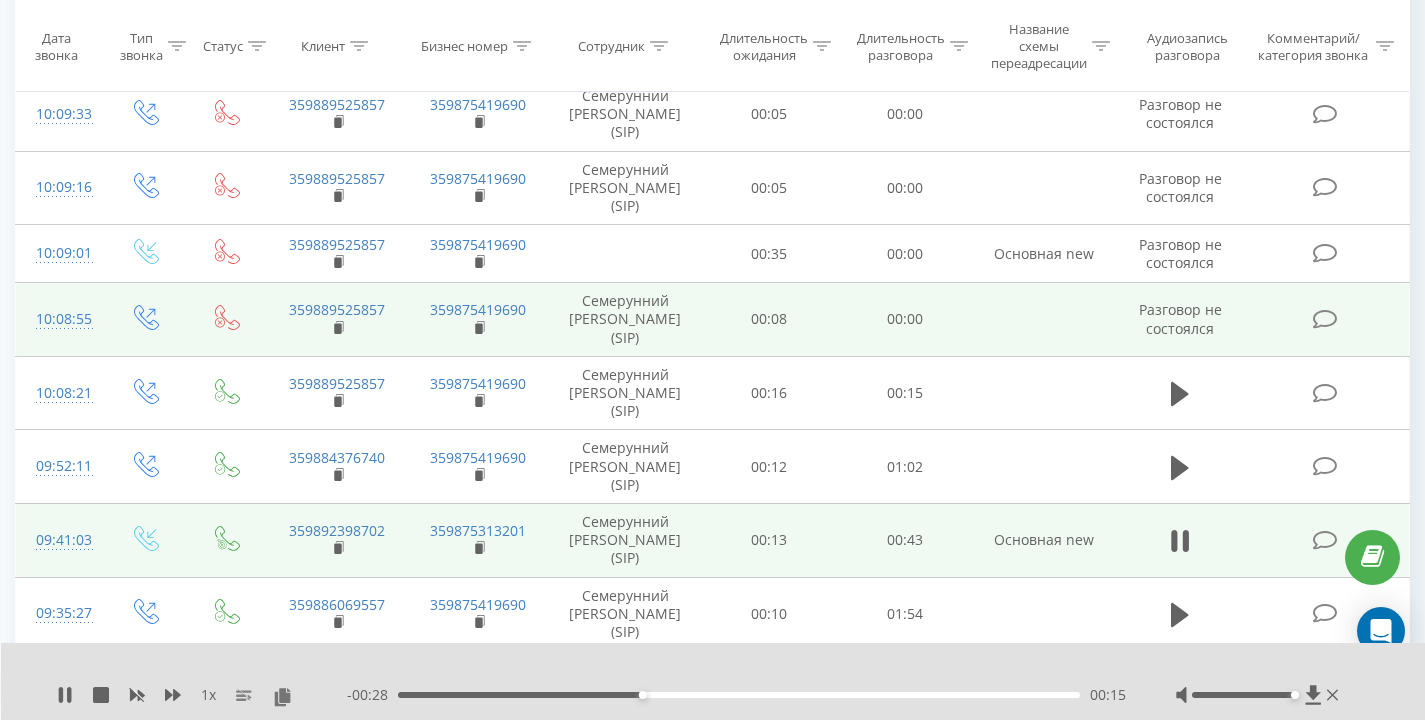scroll, scrollTop: 474, scrollLeft: 0, axis: vertical 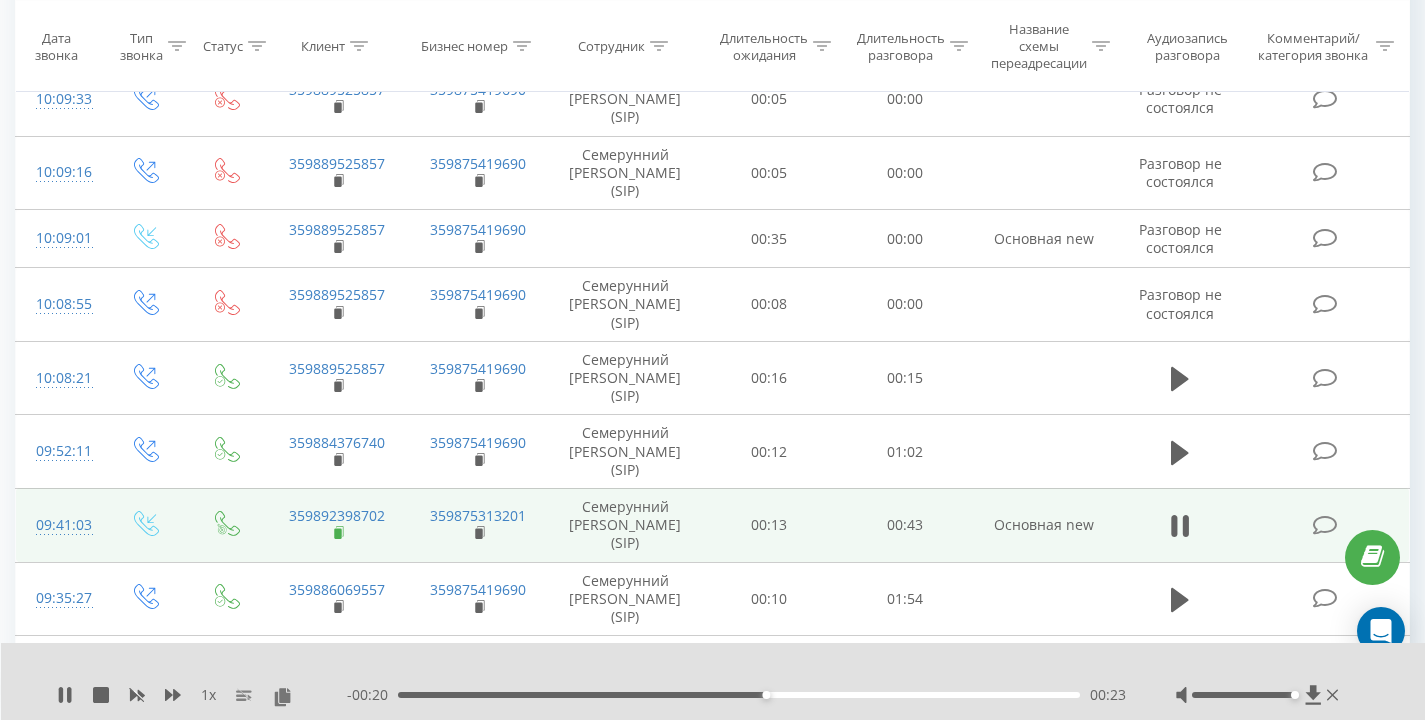 click 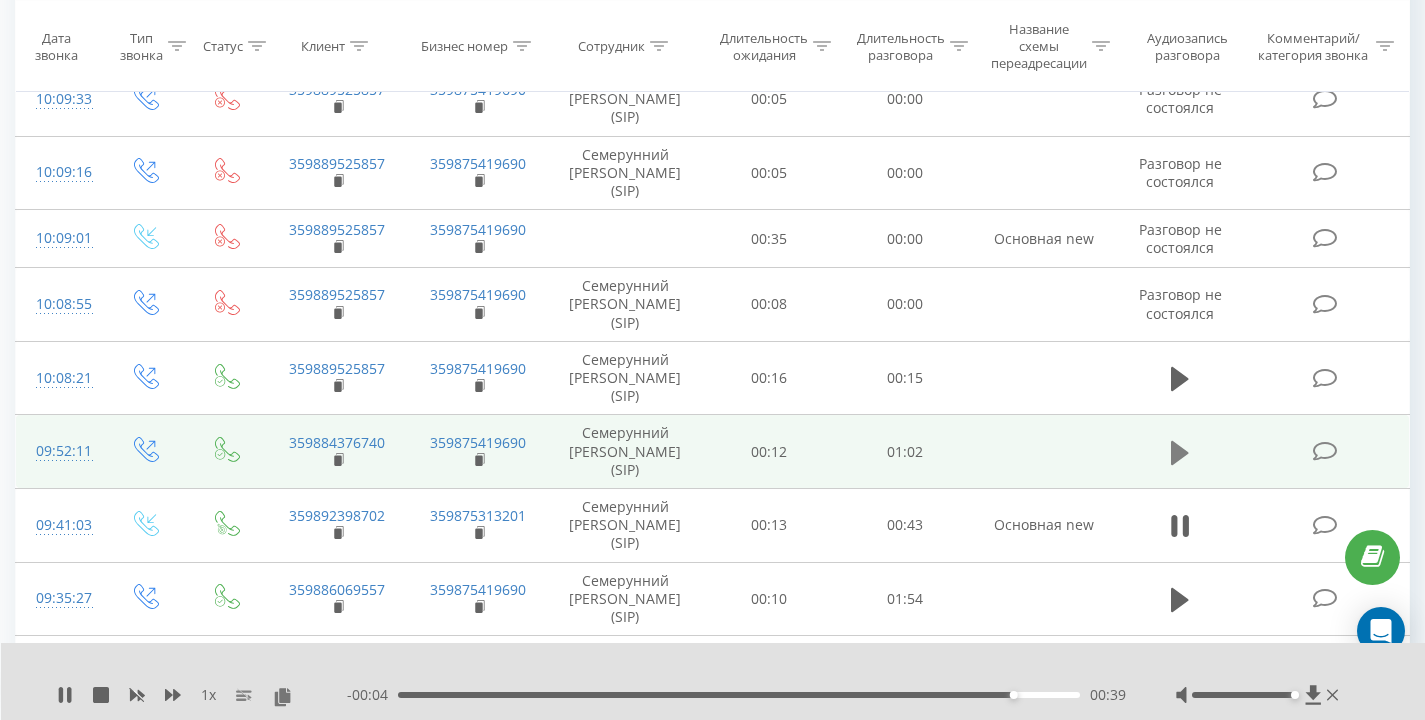 click 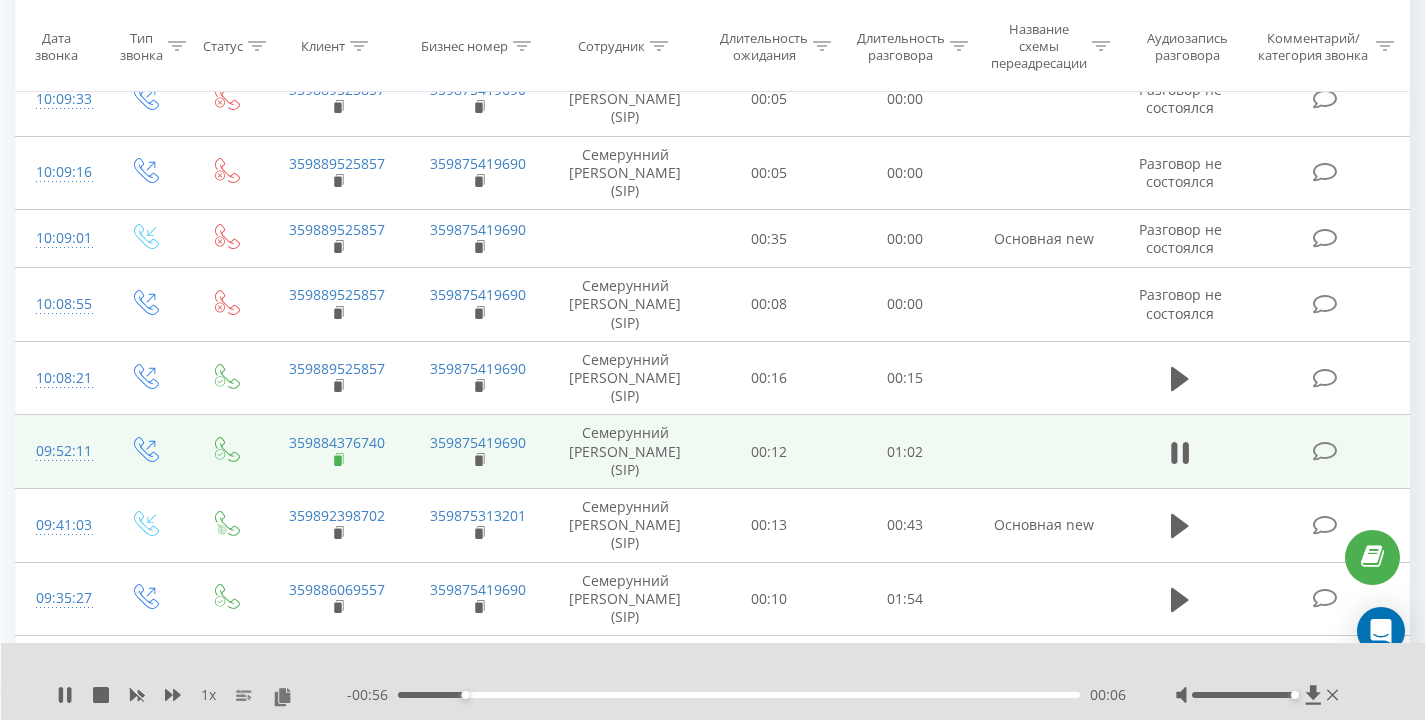 click 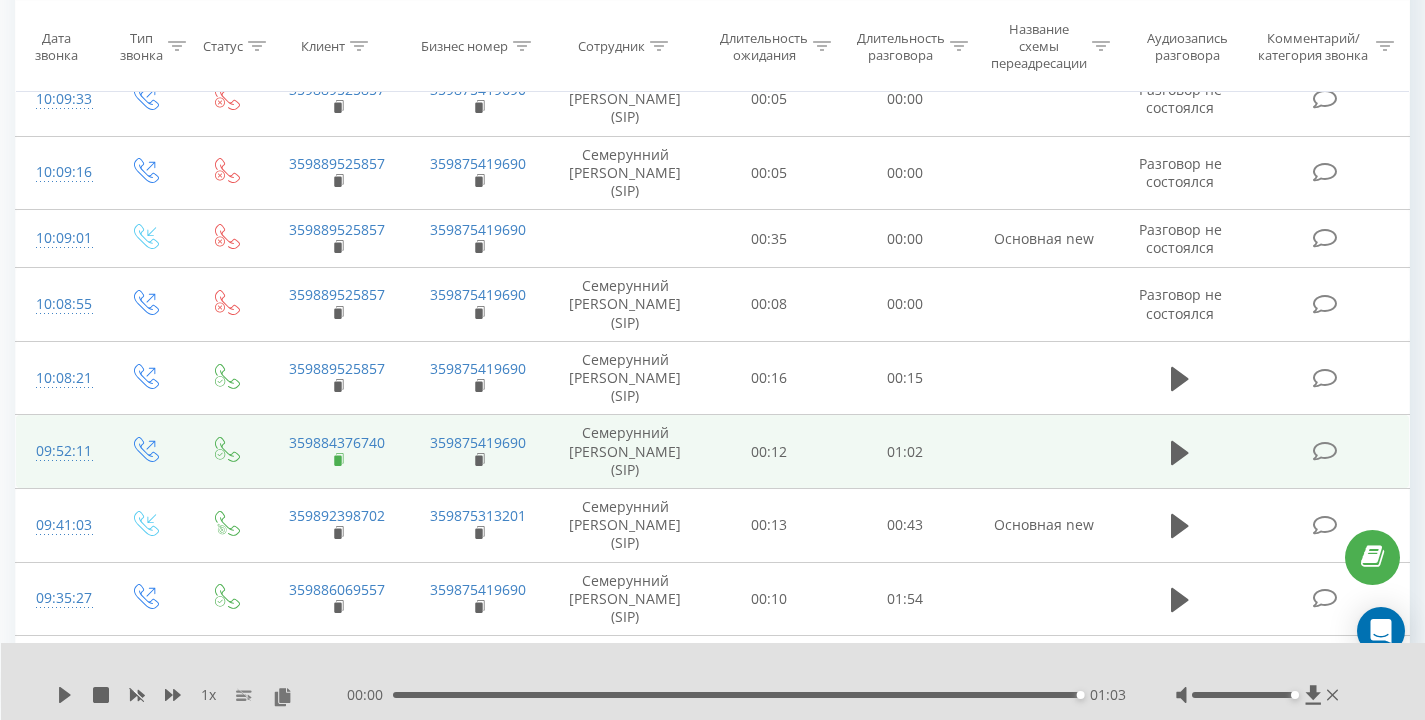 click 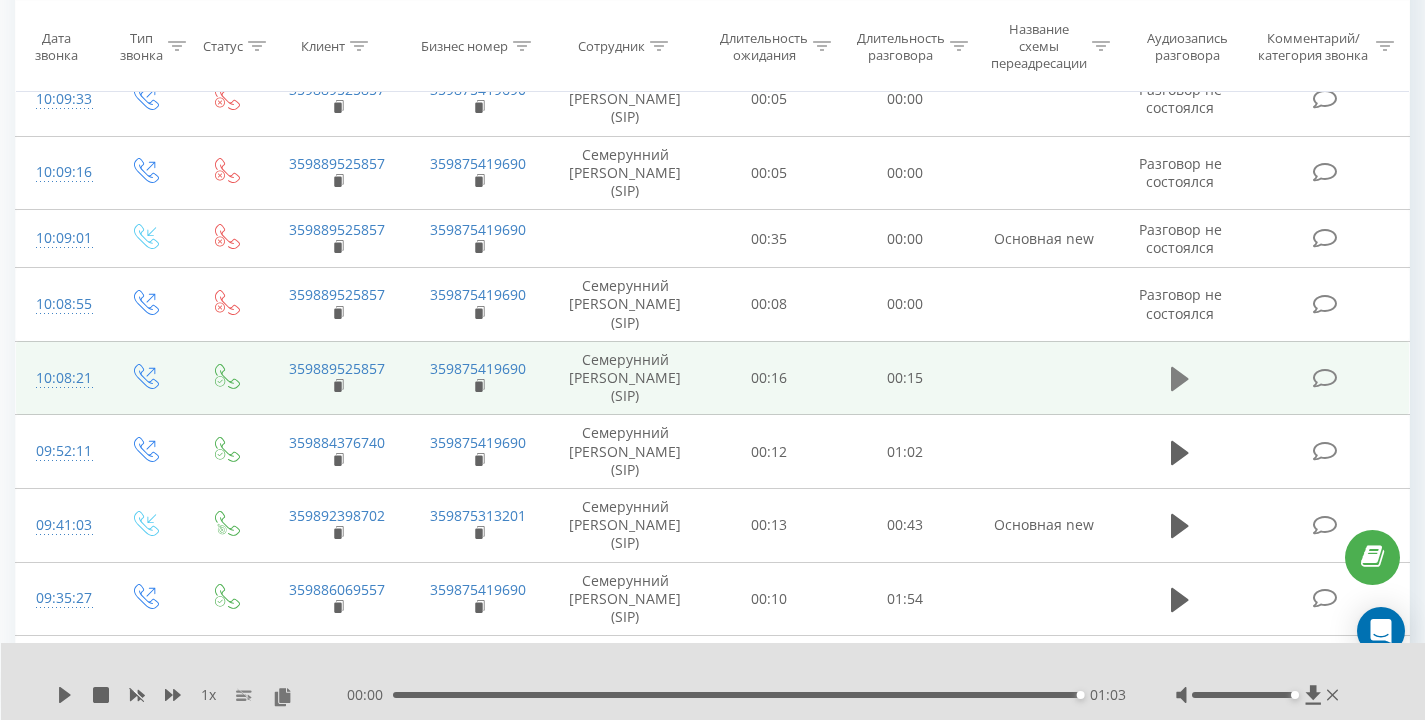 click 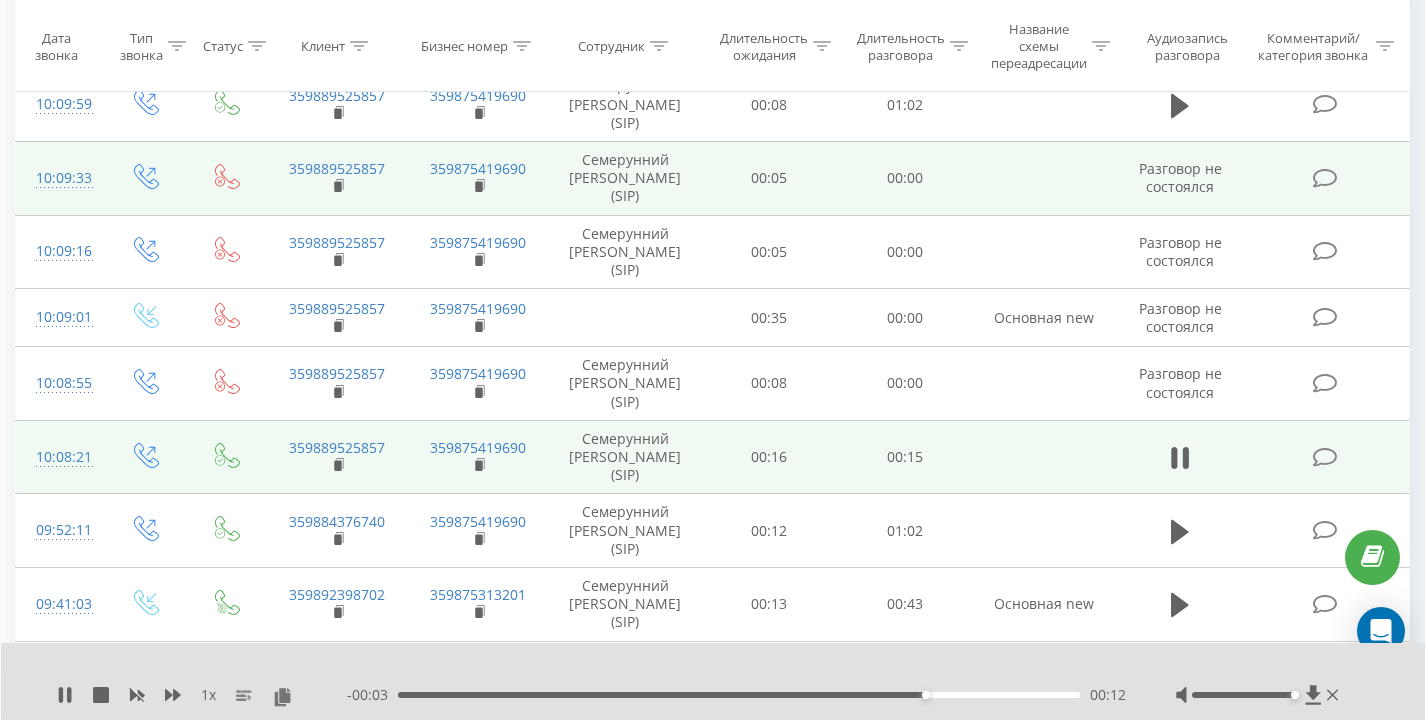 scroll, scrollTop: 235, scrollLeft: 0, axis: vertical 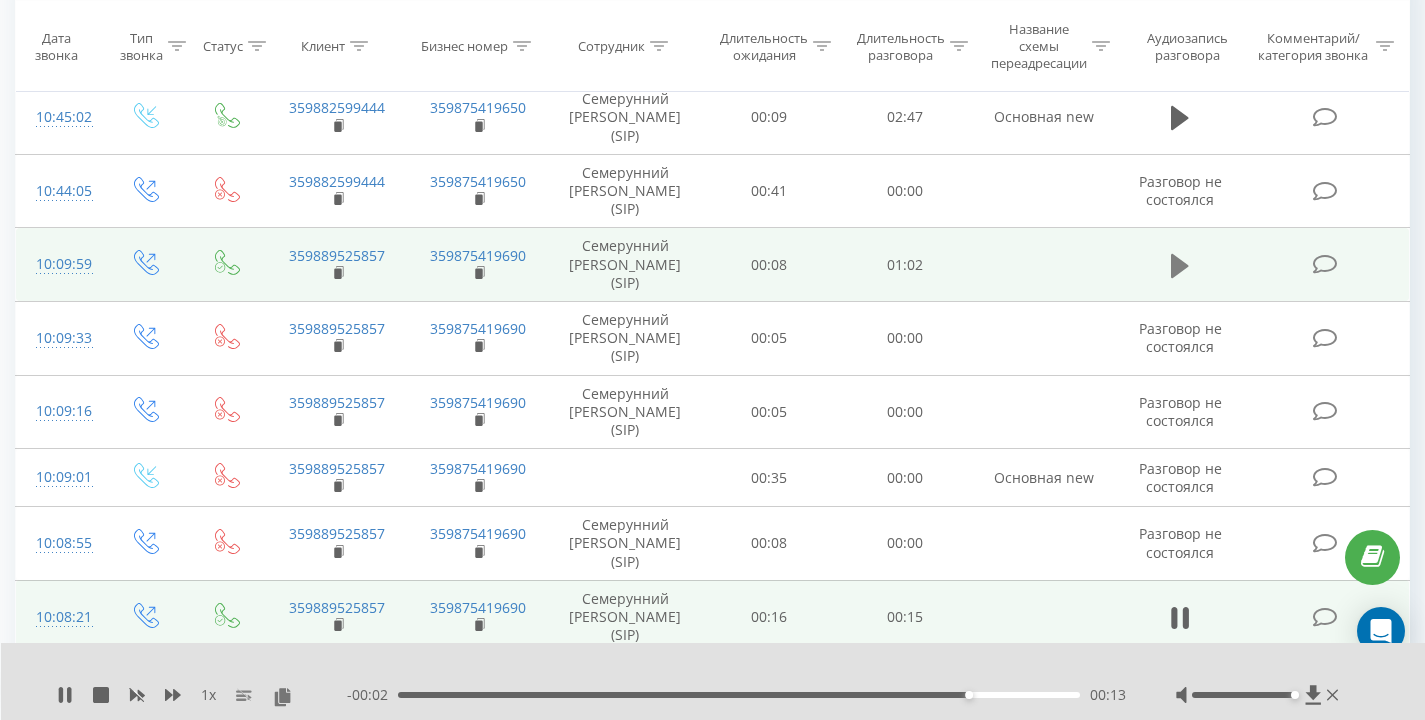 click 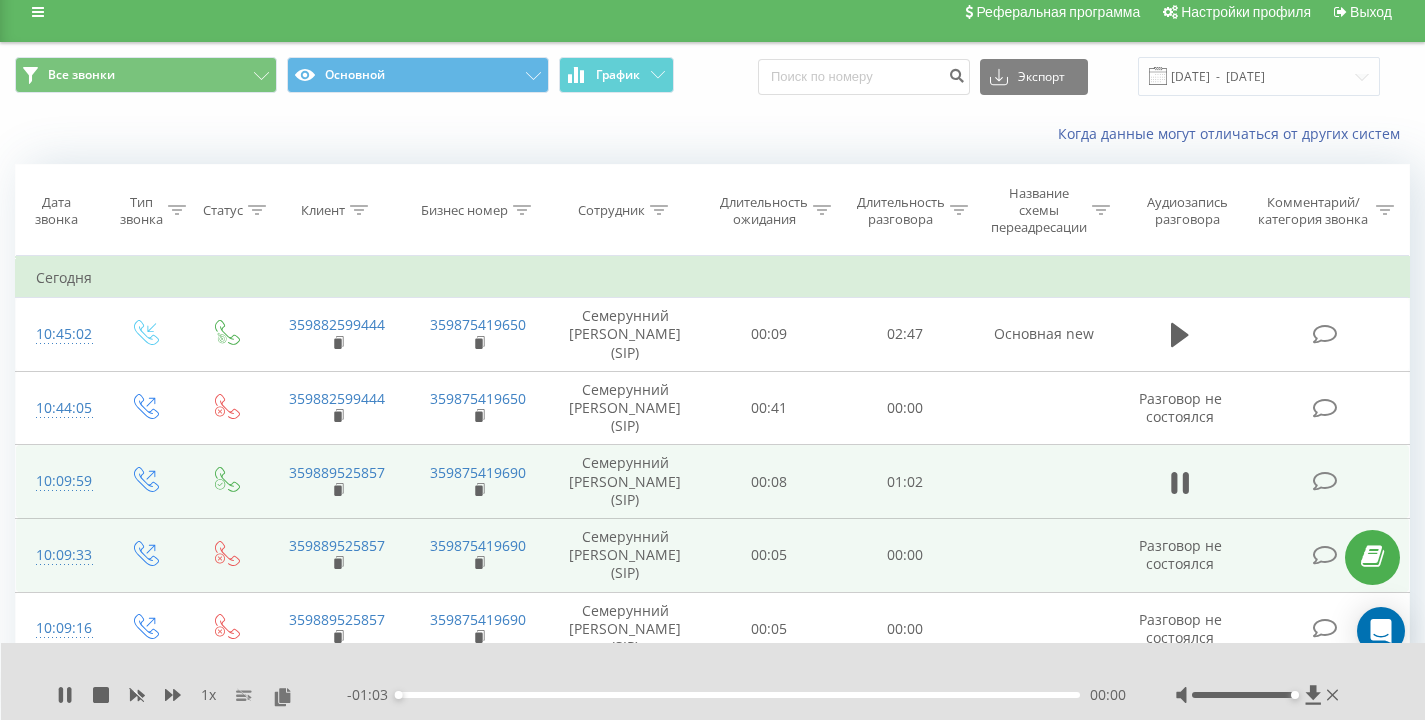 scroll, scrollTop: 37, scrollLeft: 0, axis: vertical 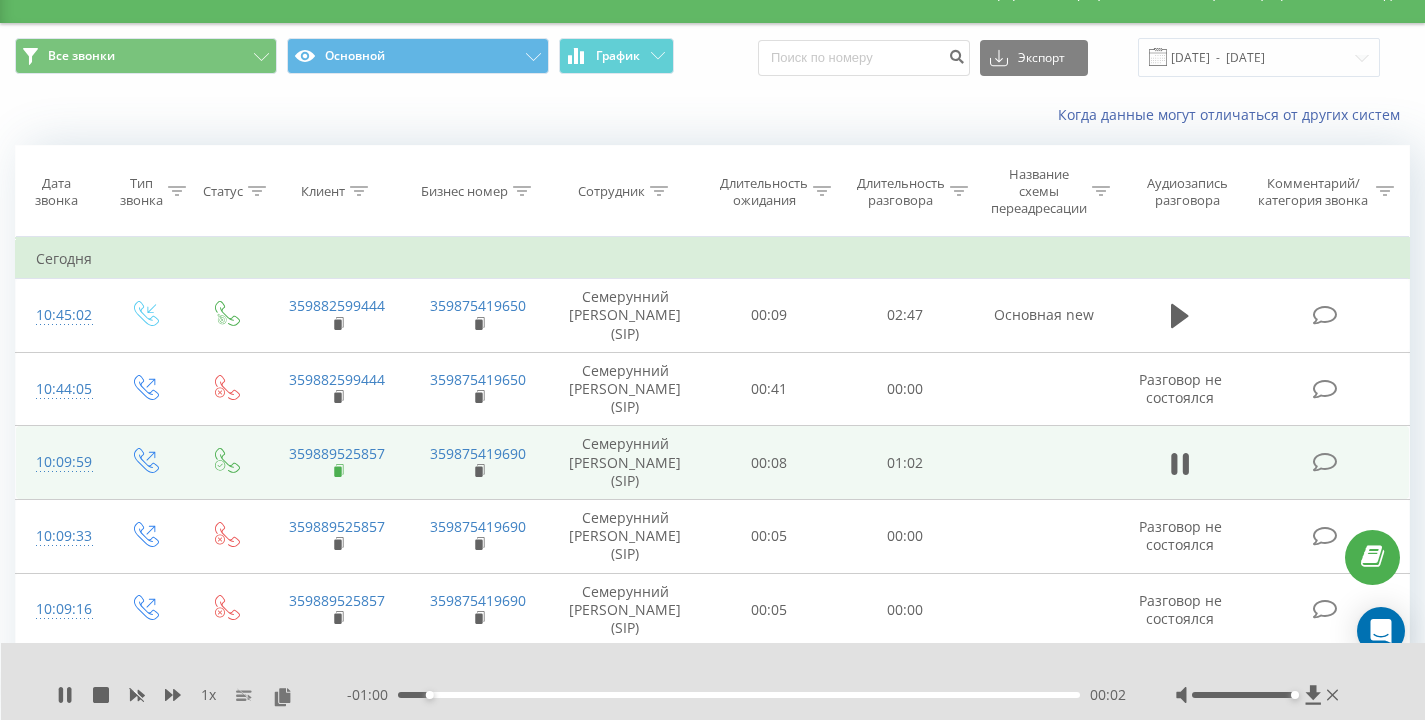 click 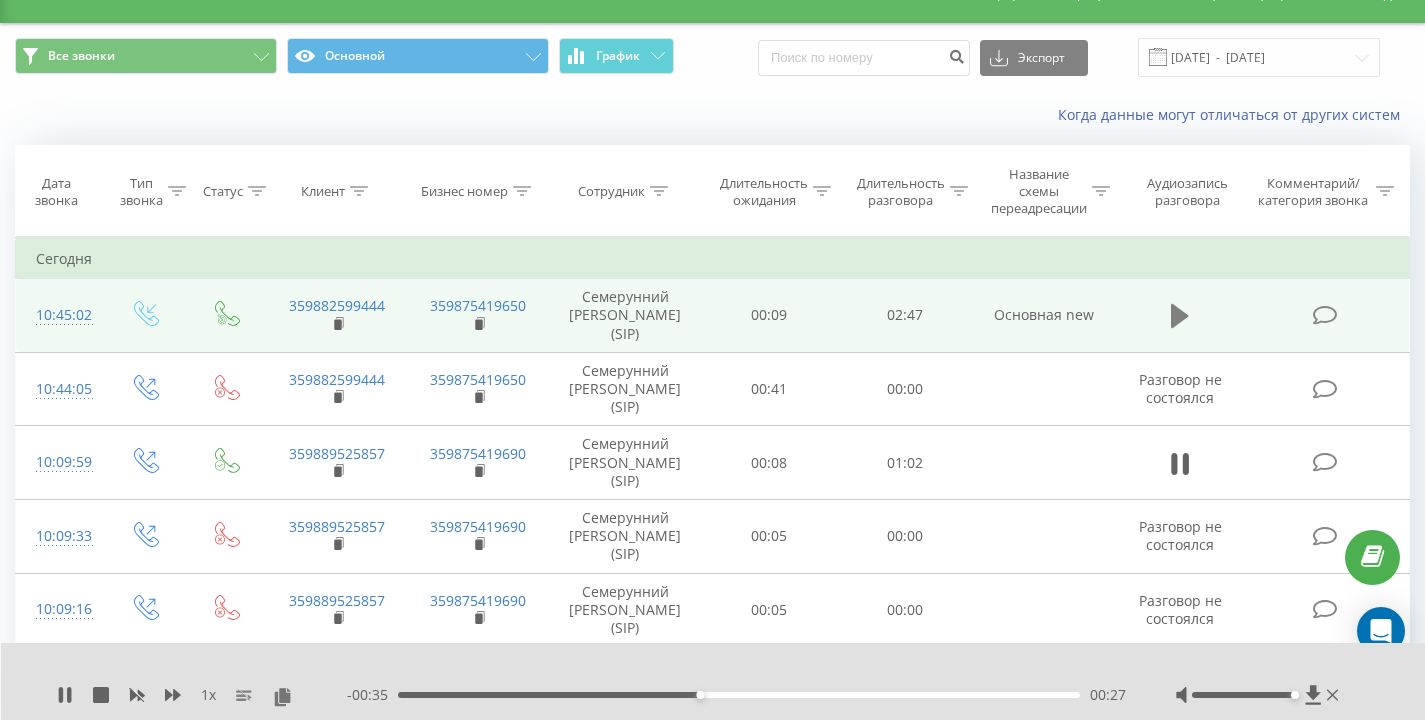 click 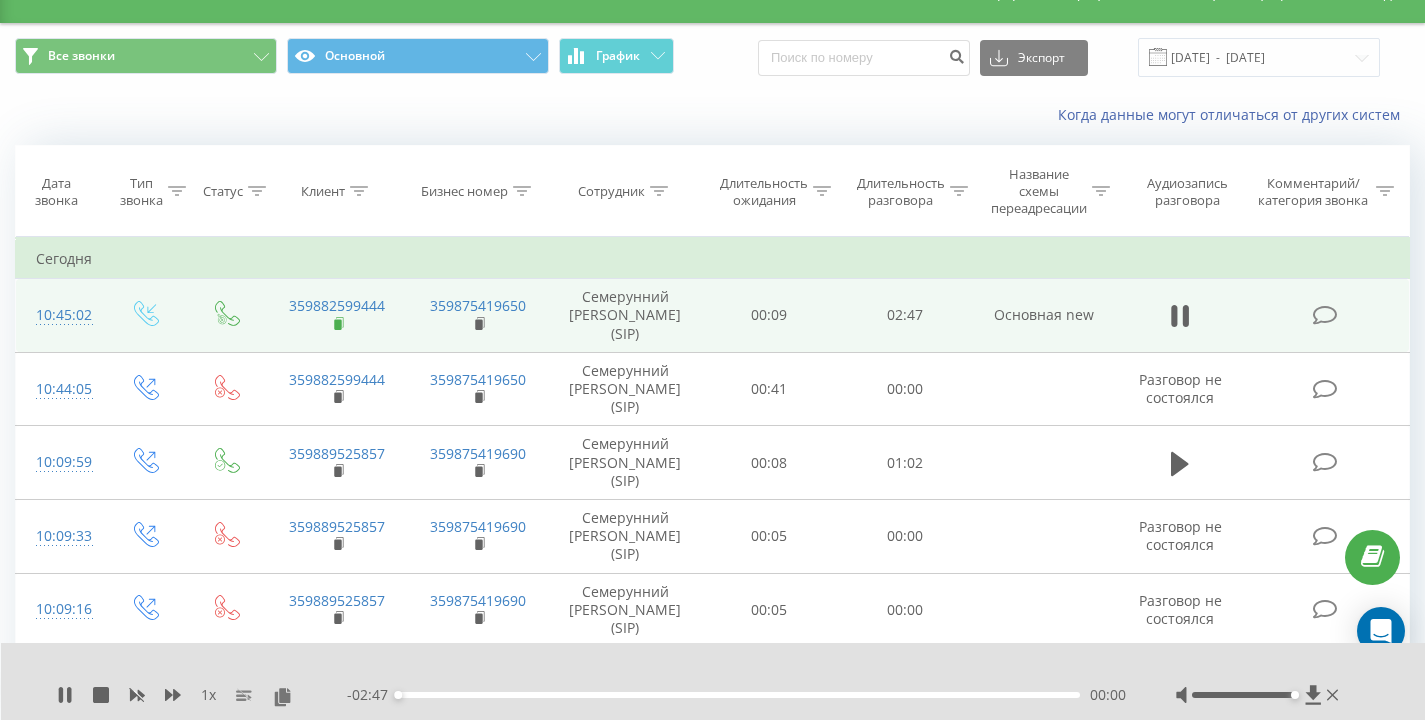 click 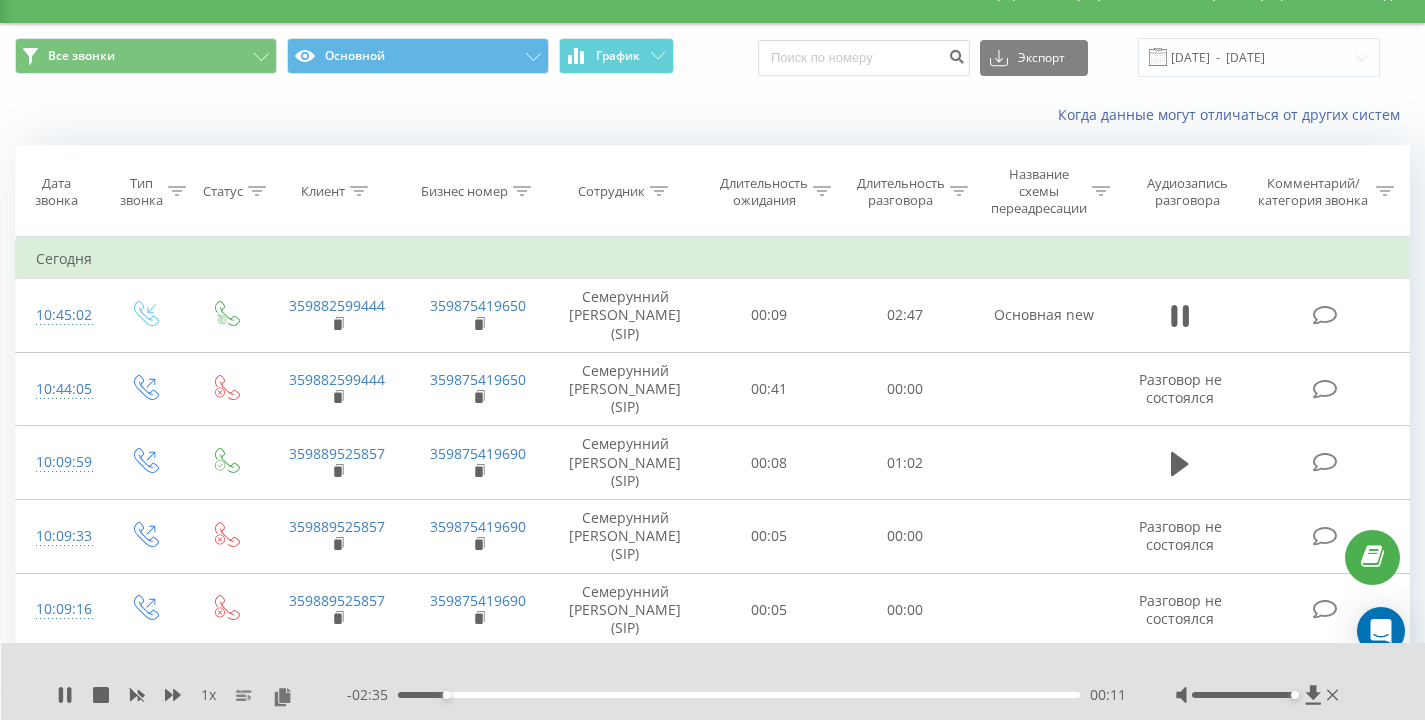 click on "Когда данные могут отличаться от других систем" at bounding box center (712, 115) 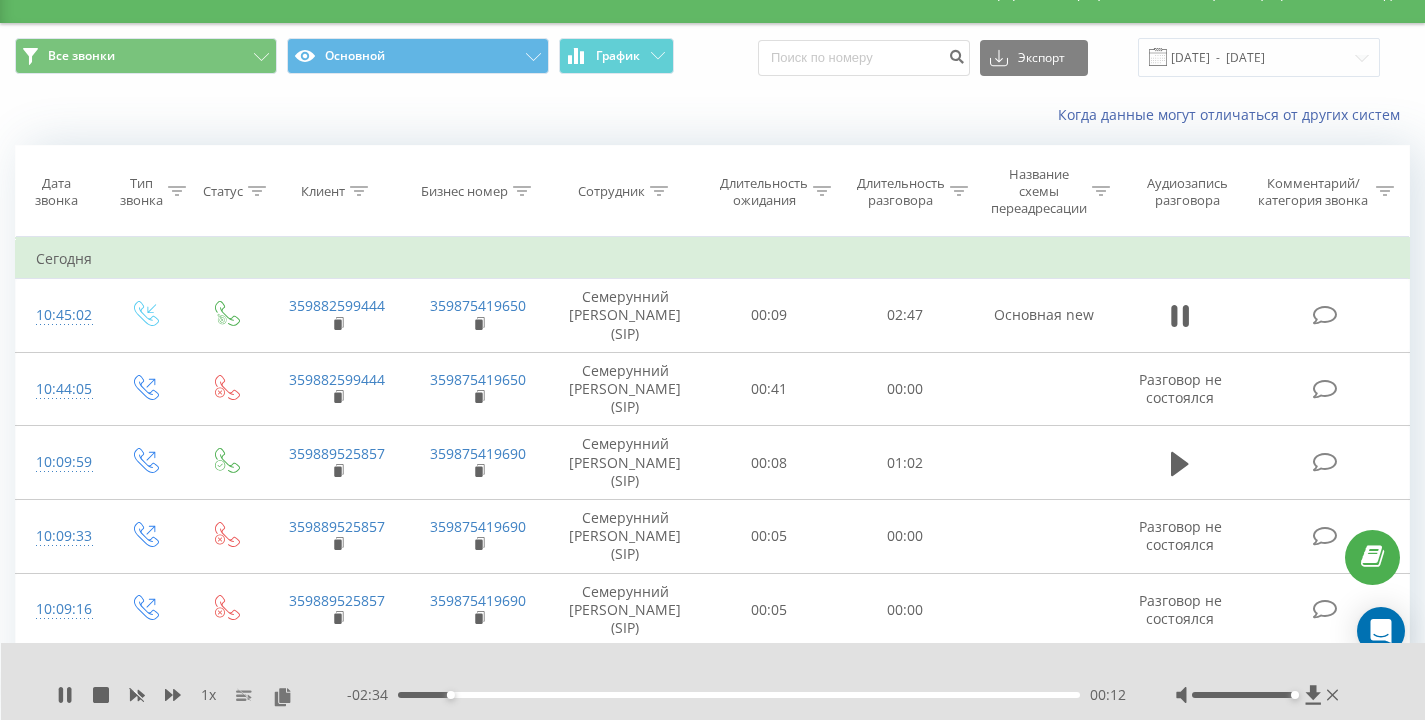 click on "Когда данные могут отличаться от других систем" at bounding box center (712, 115) 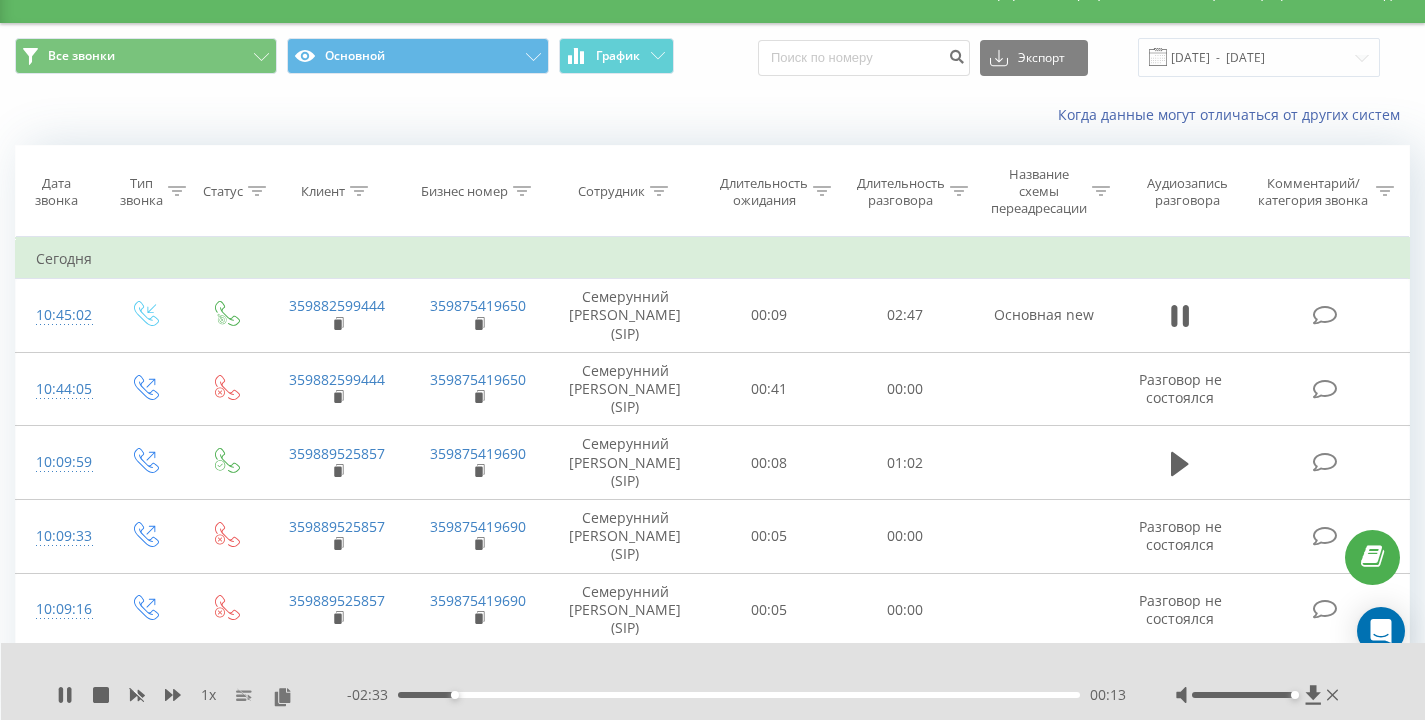 click on "Когда данные могут отличаться от других систем" at bounding box center (712, 115) 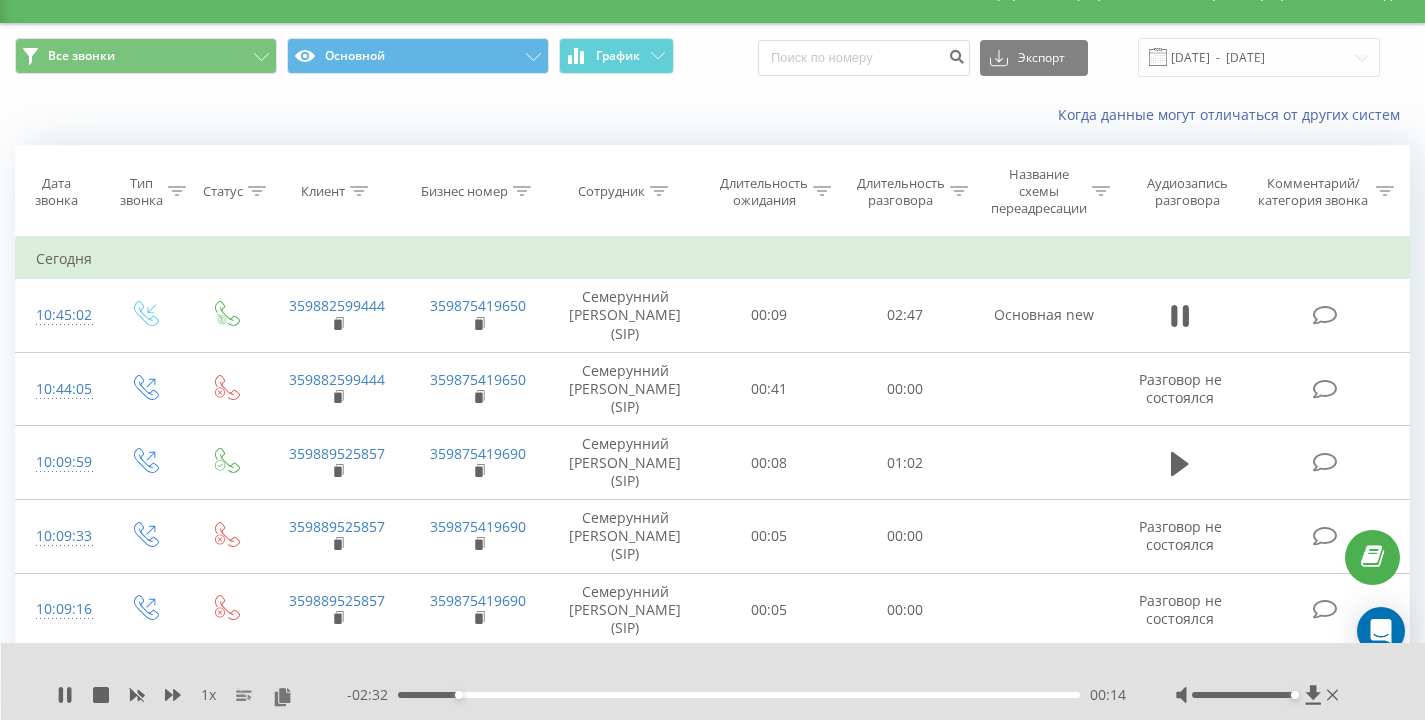 click on "Когда данные могут отличаться от других систем" at bounding box center [712, 115] 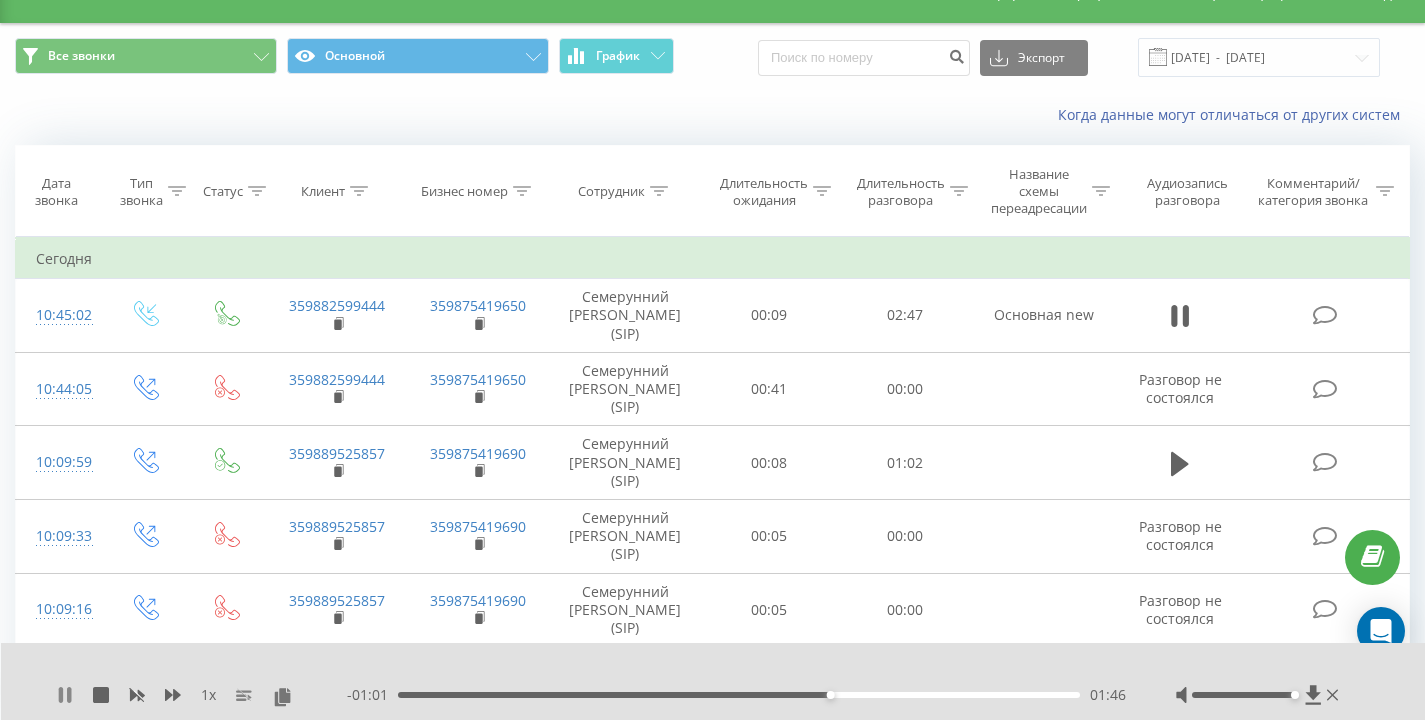 click 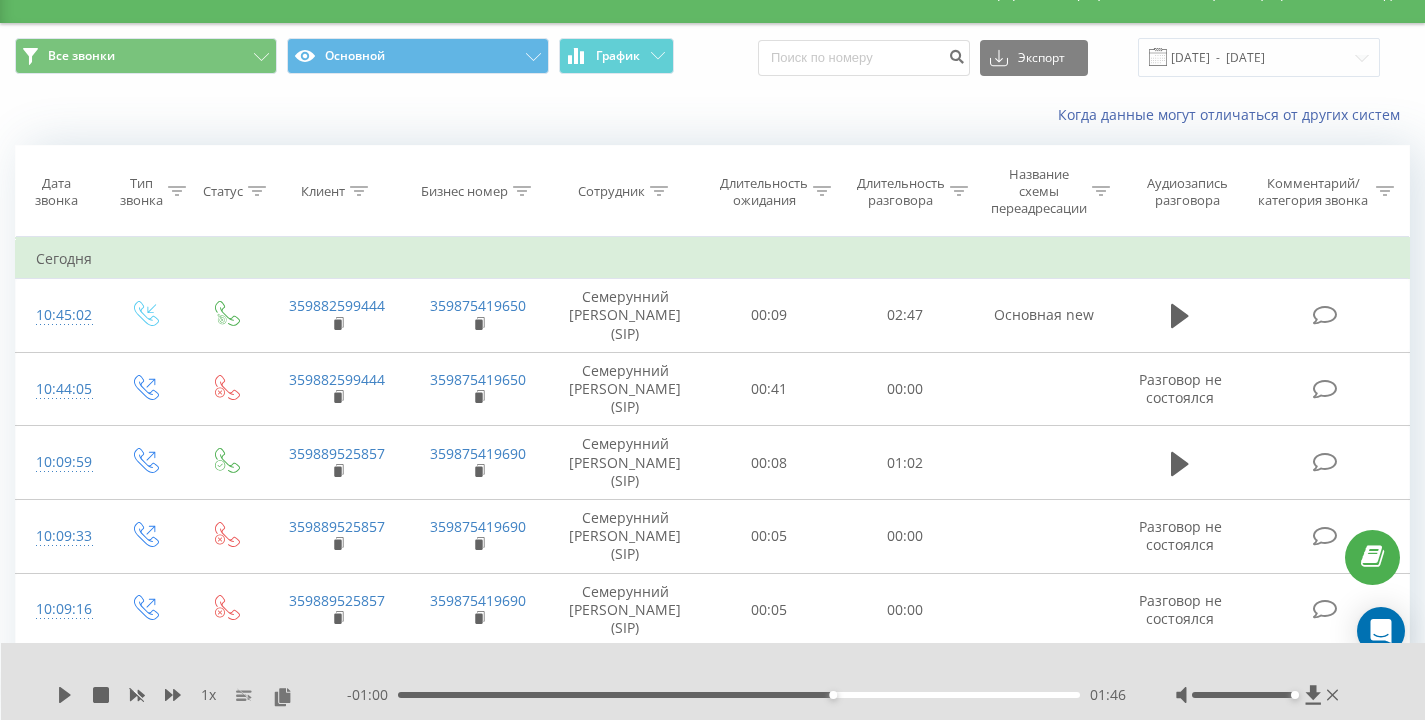 click on "Когда данные могут отличаться от других систем" at bounding box center (979, 115) 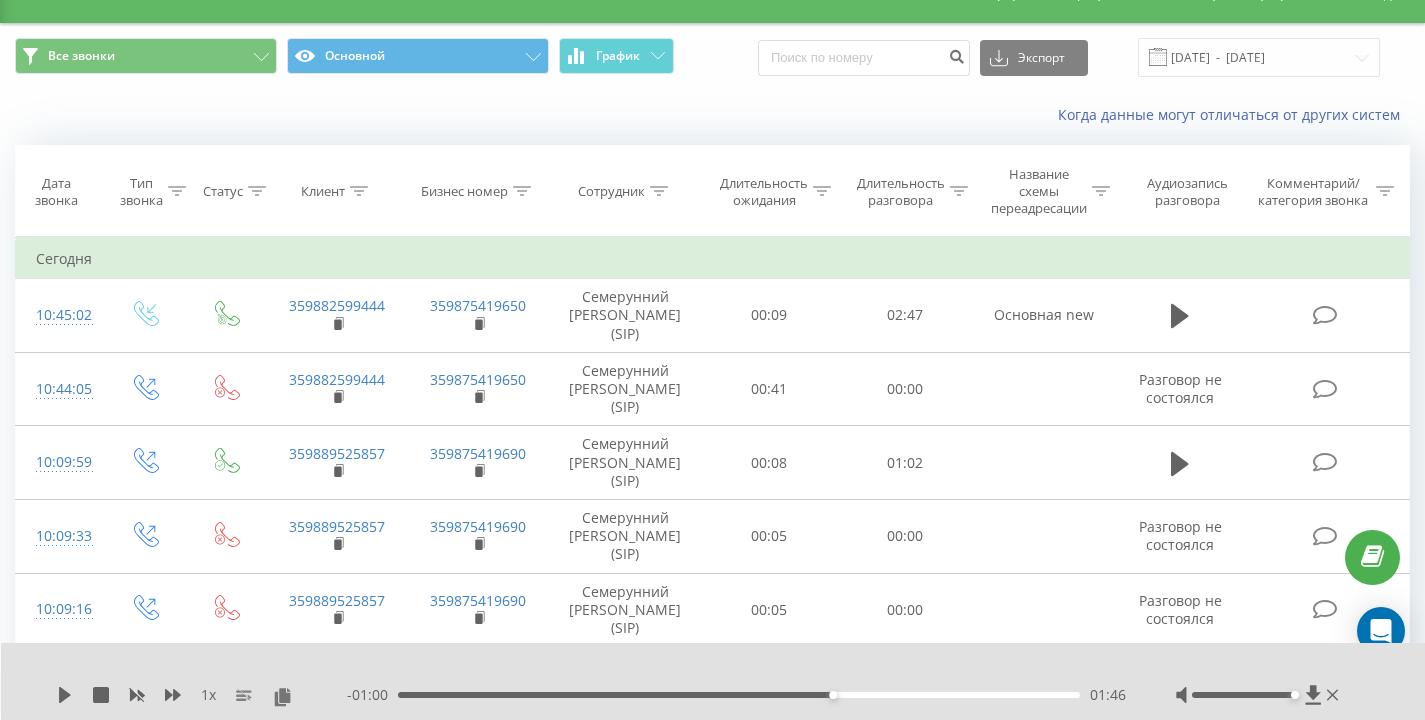 click on "Когда данные могут отличаться от других систем" at bounding box center [979, 115] 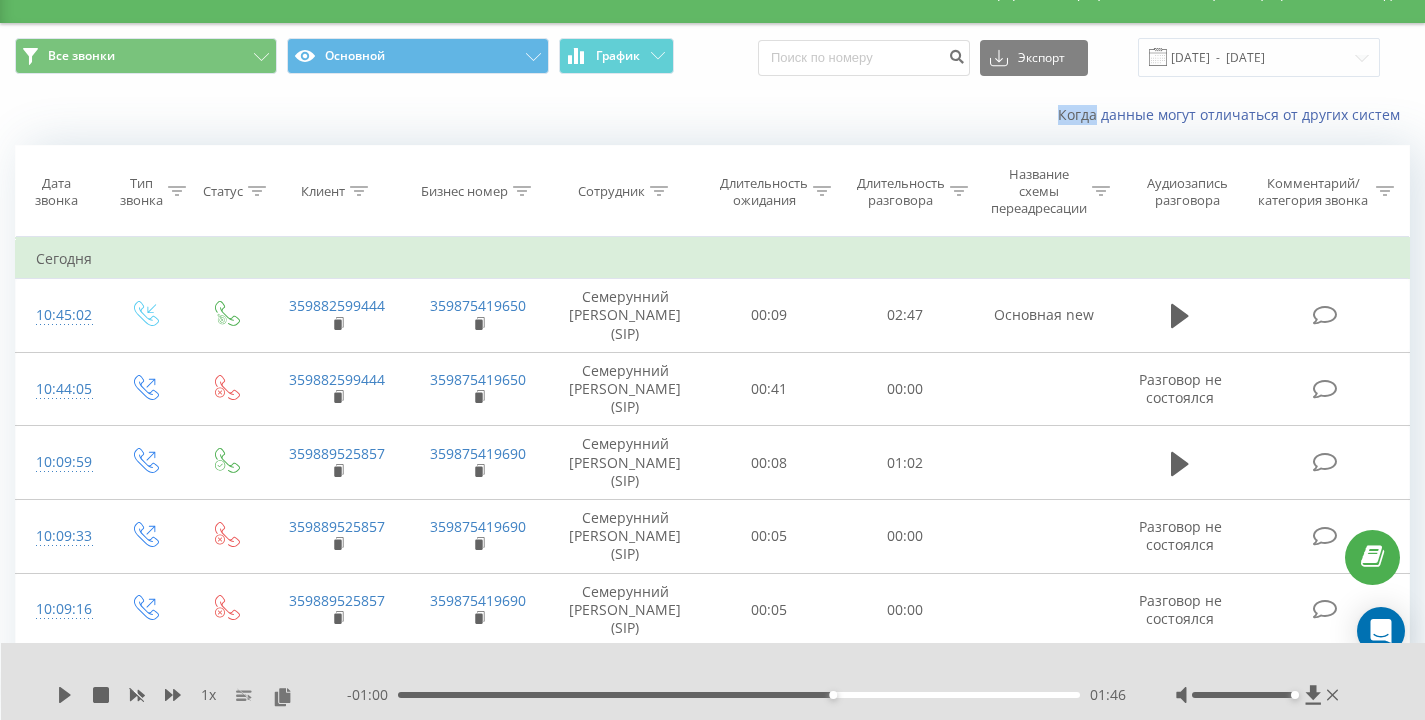 click on "Когда данные могут отличаться от других систем" at bounding box center [979, 115] 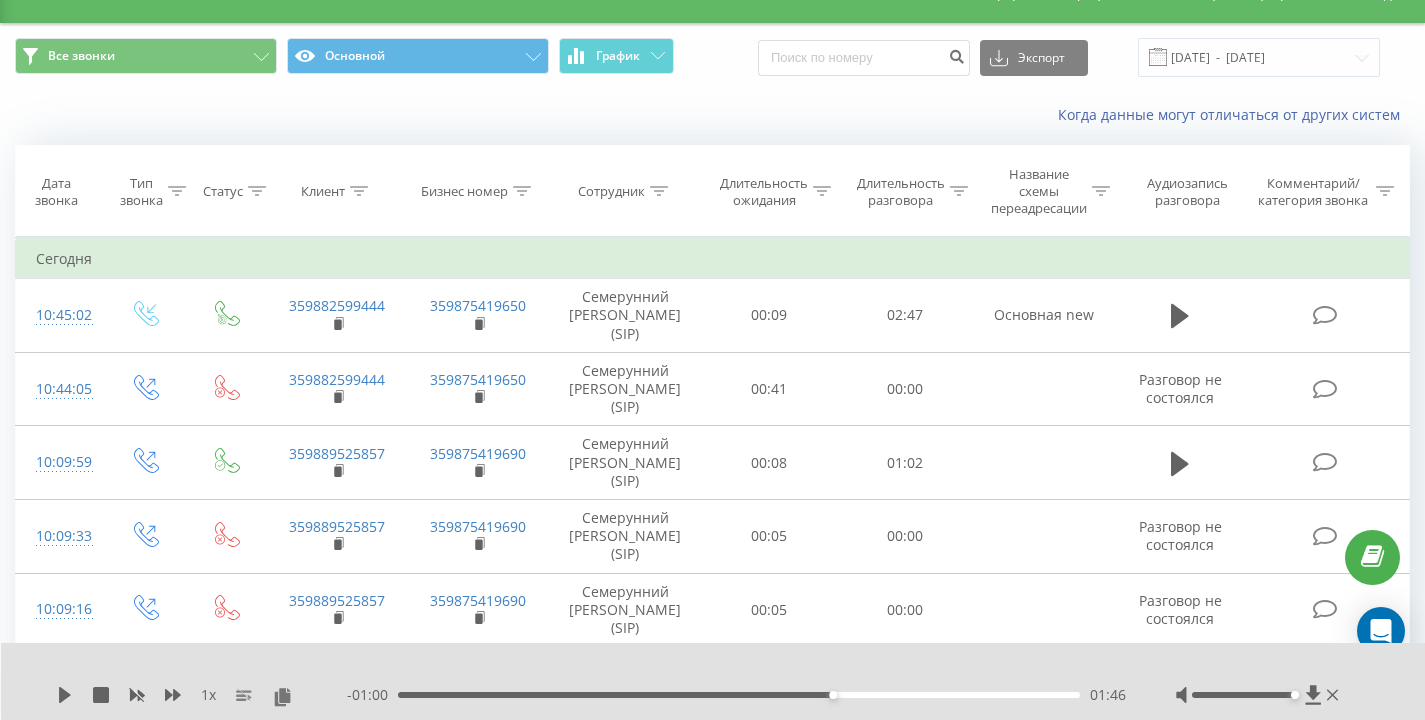 click on "Когда данные могут отличаться от других систем" at bounding box center [979, 115] 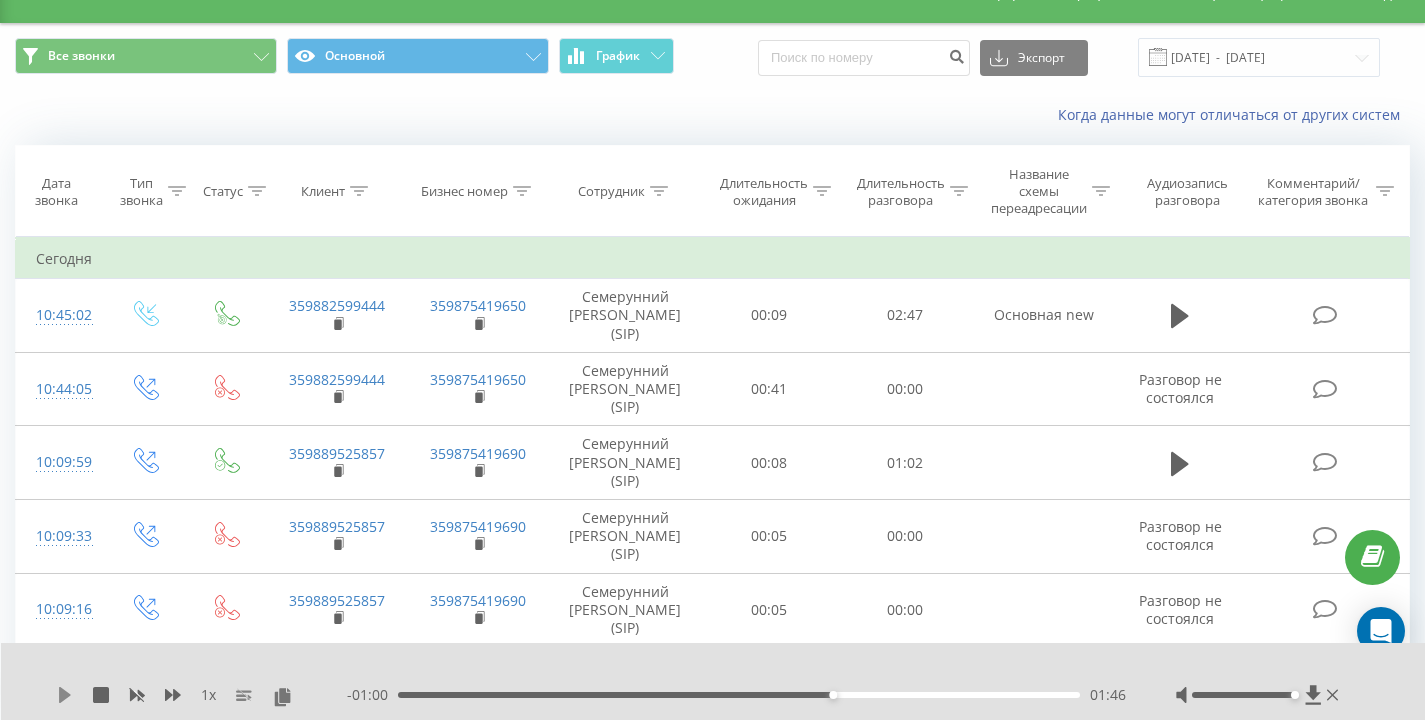 click 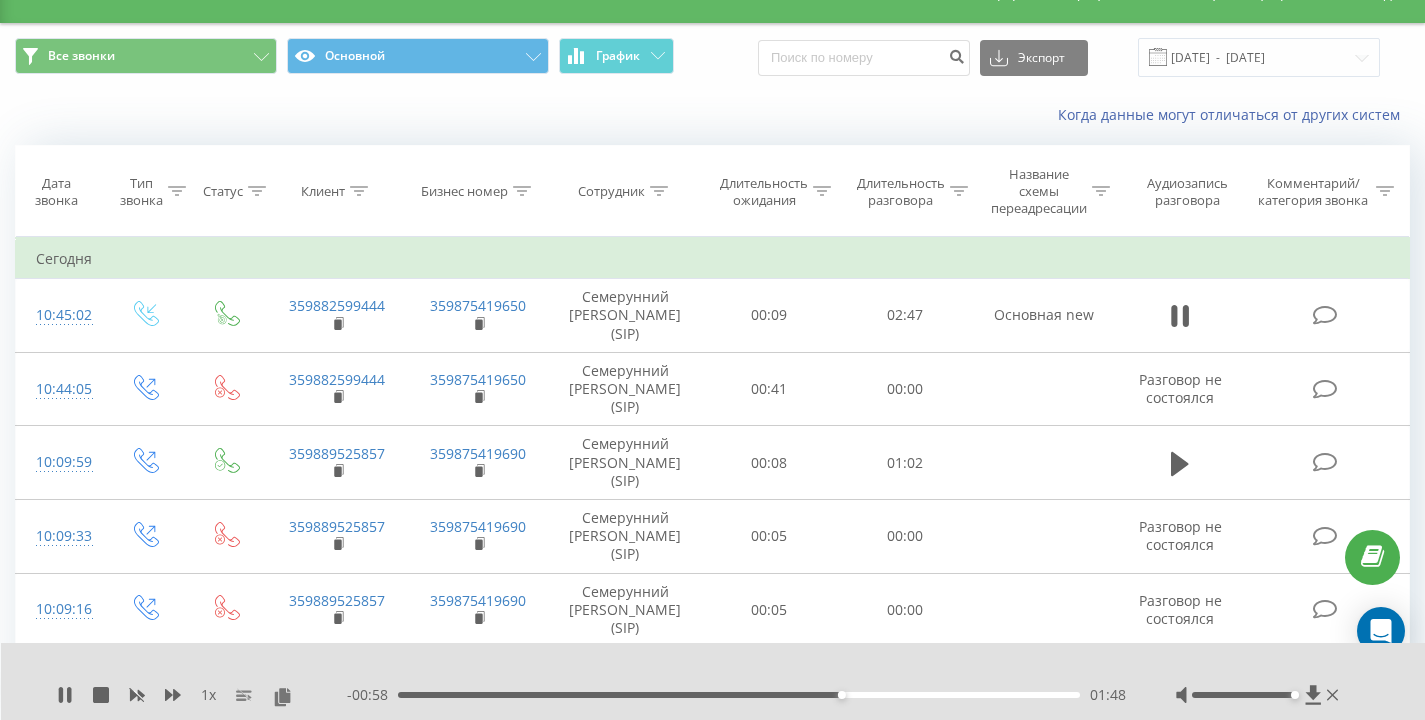 click on "Когда данные могут отличаться от других систем" at bounding box center [712, 115] 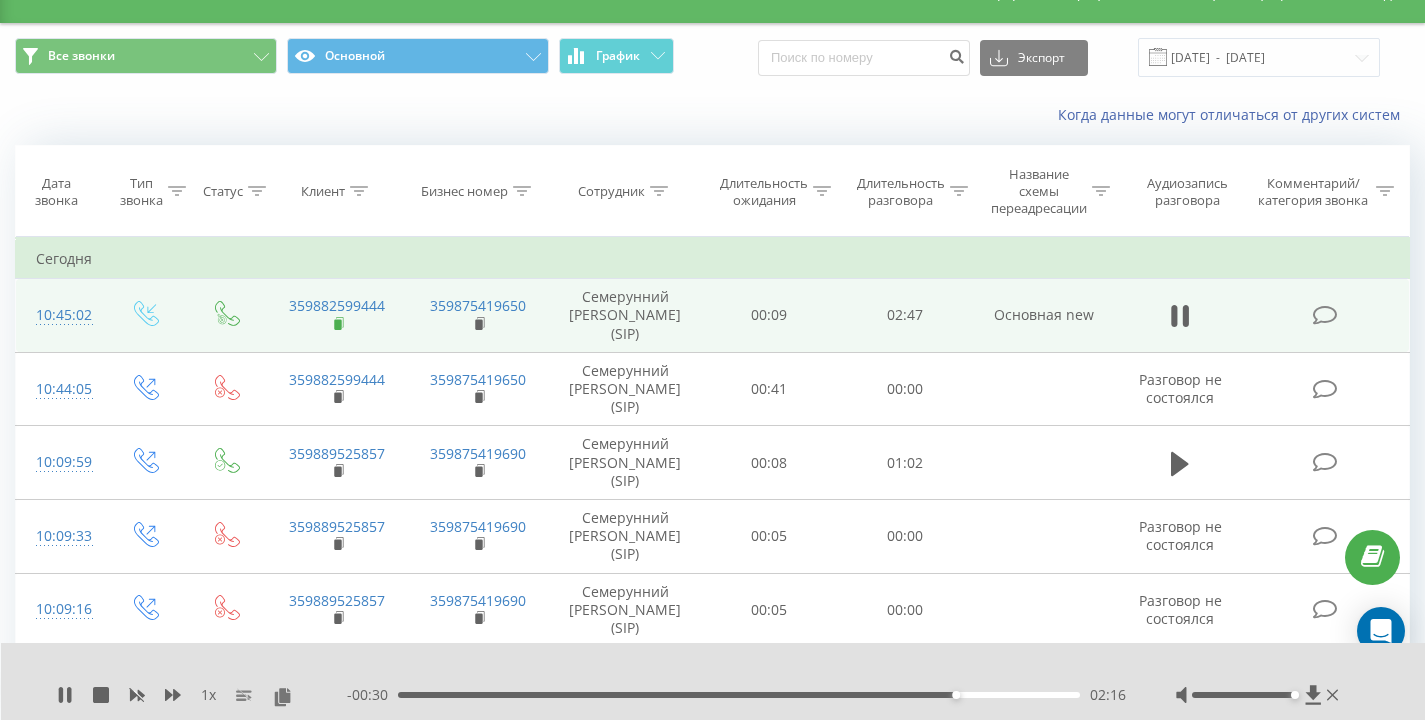 click 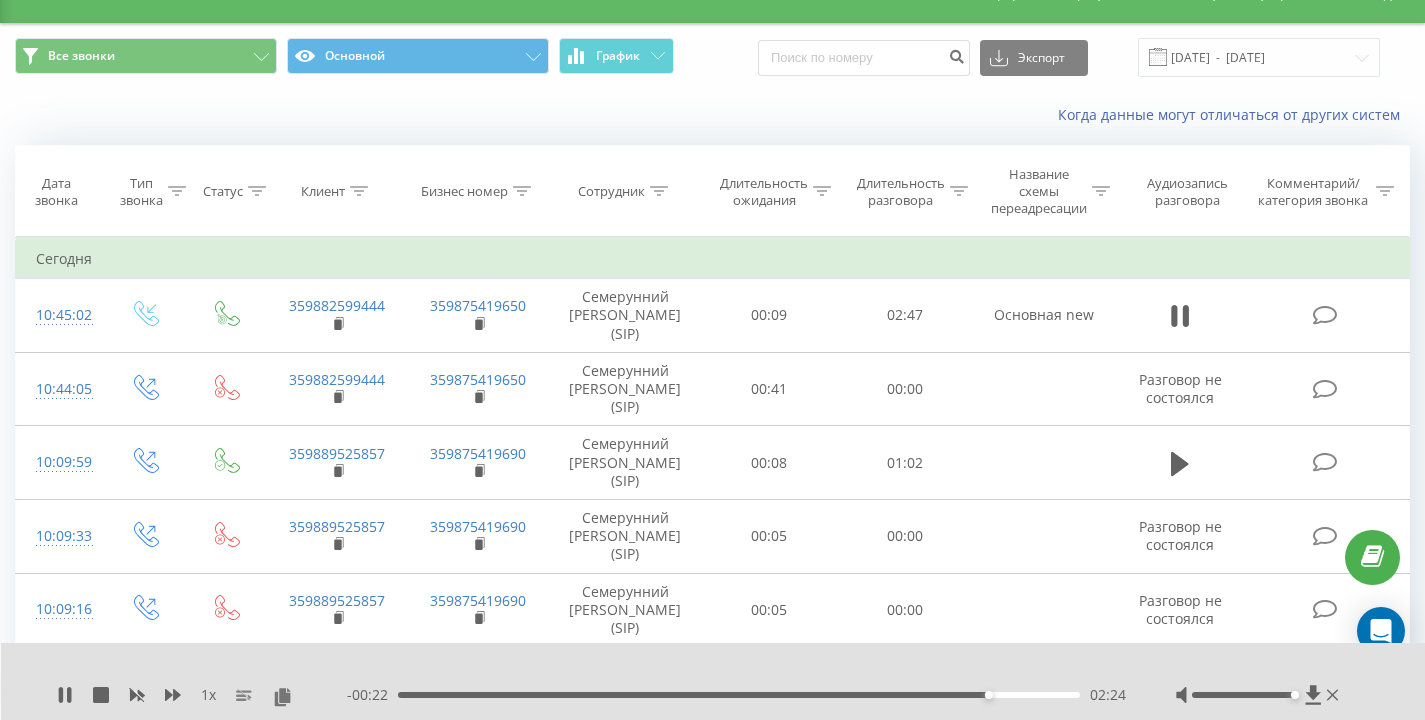 click on "Когда данные могут отличаться от других систем" at bounding box center [712, 115] 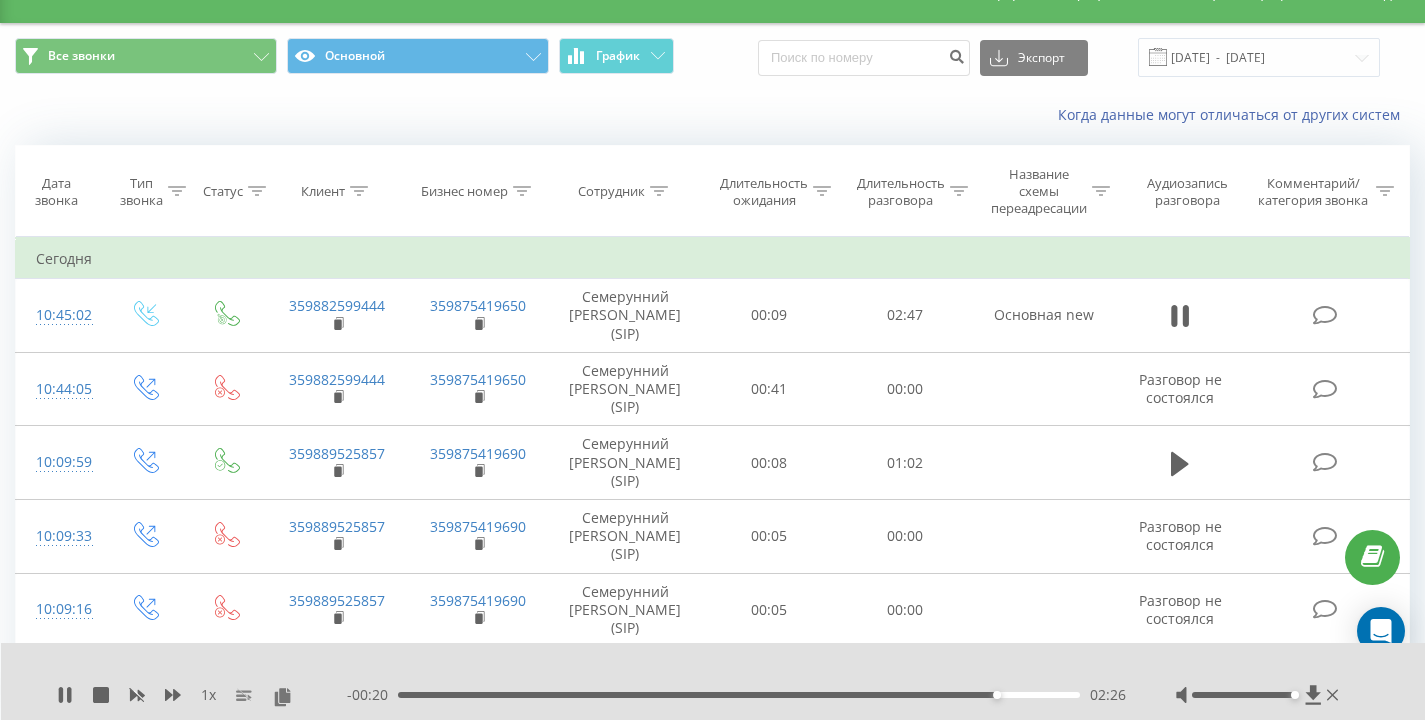 click on "Когда данные могут отличаться от других систем" at bounding box center [712, 115] 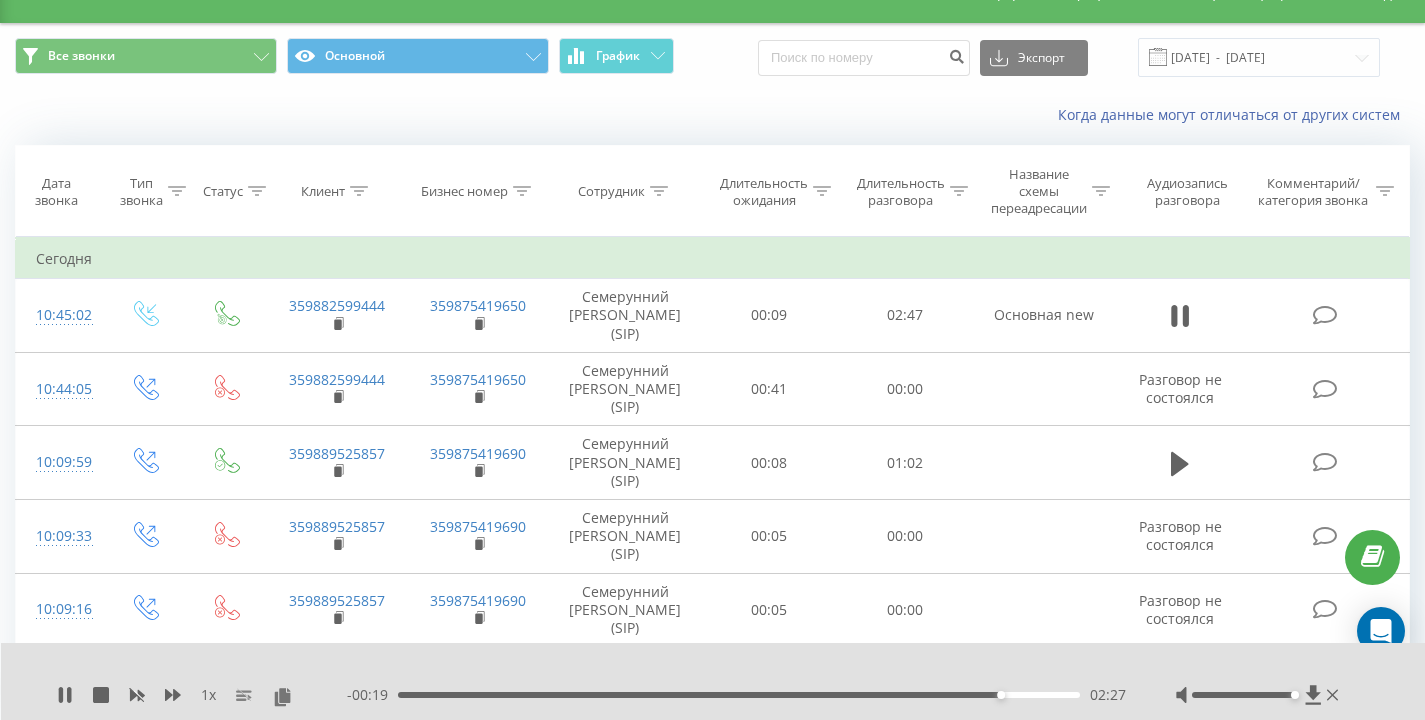 click on "Когда данные могут отличаться от других систем" at bounding box center (712, 115) 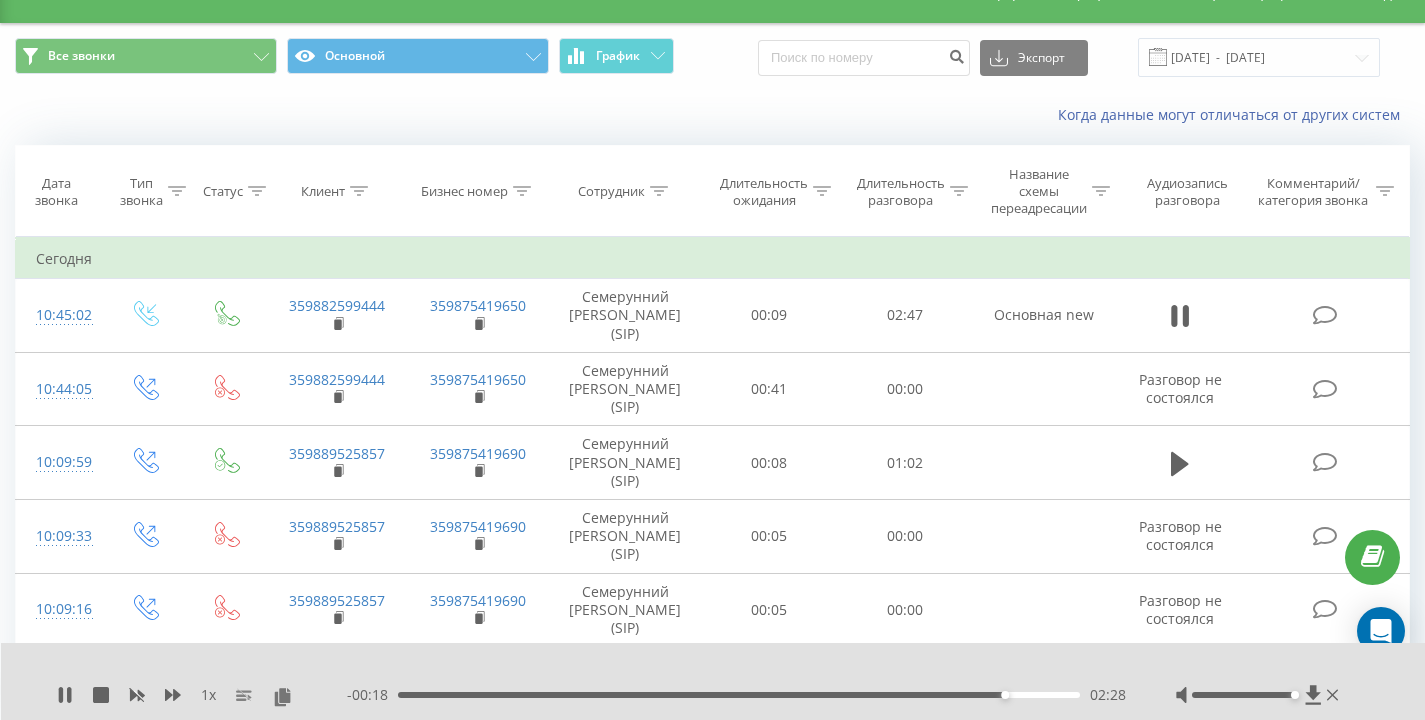 click on "Когда данные могут отличаться от других систем" at bounding box center (712, 115) 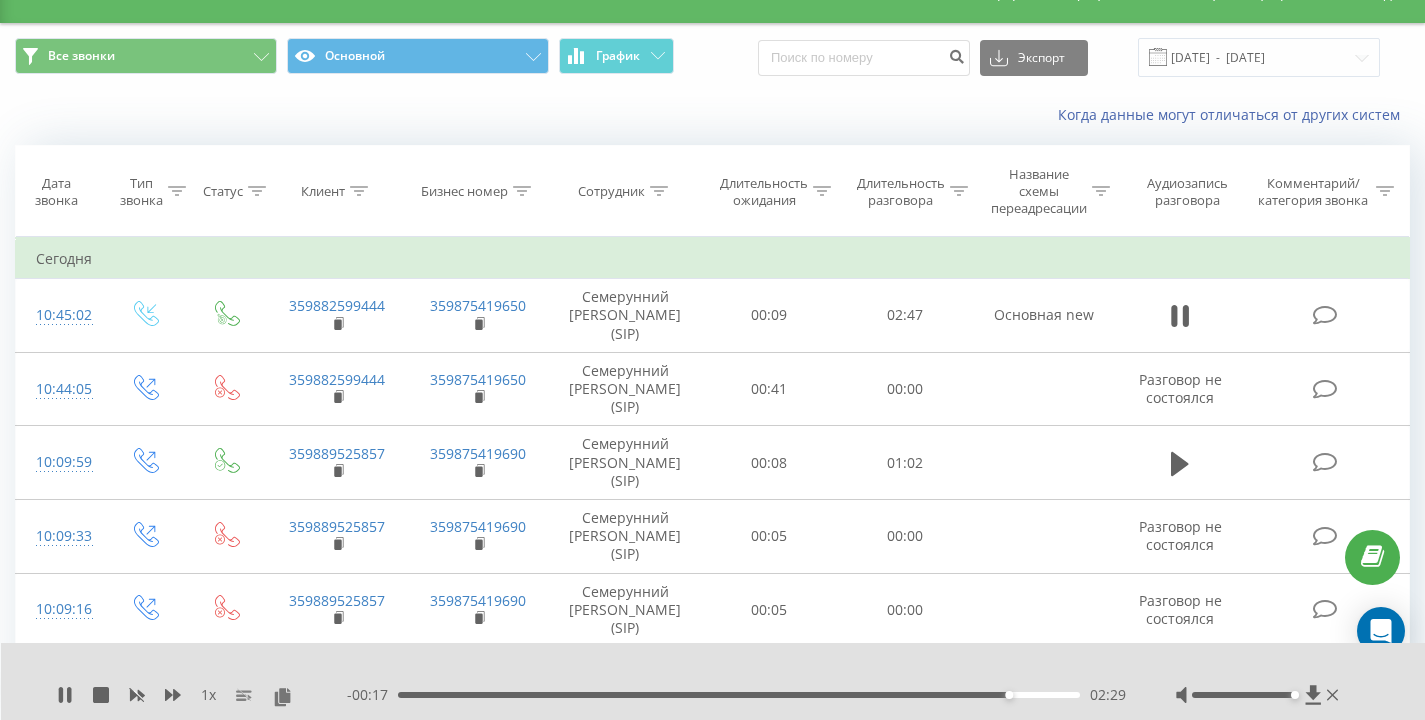 click on "Когда данные могут отличаться от других систем" at bounding box center (712, 115) 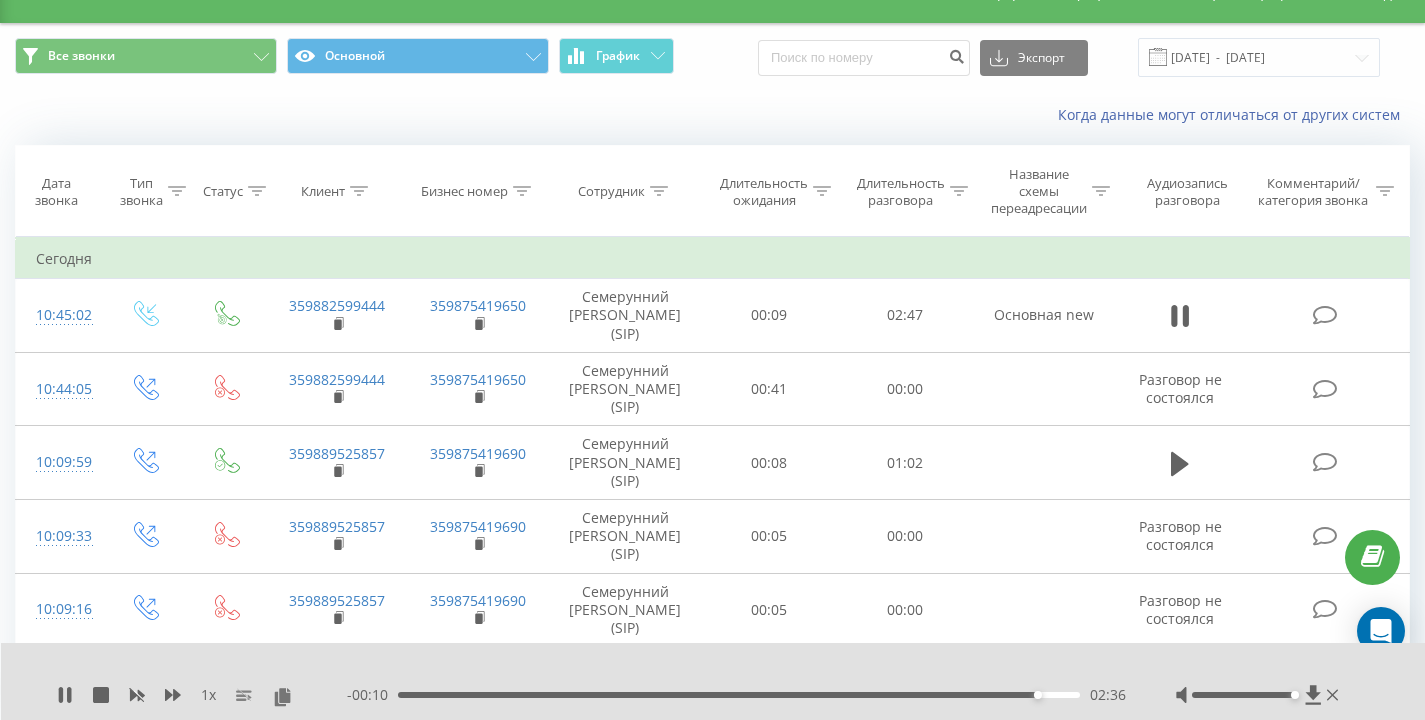 click on "Когда данные могут отличаться от других систем" at bounding box center [712, 115] 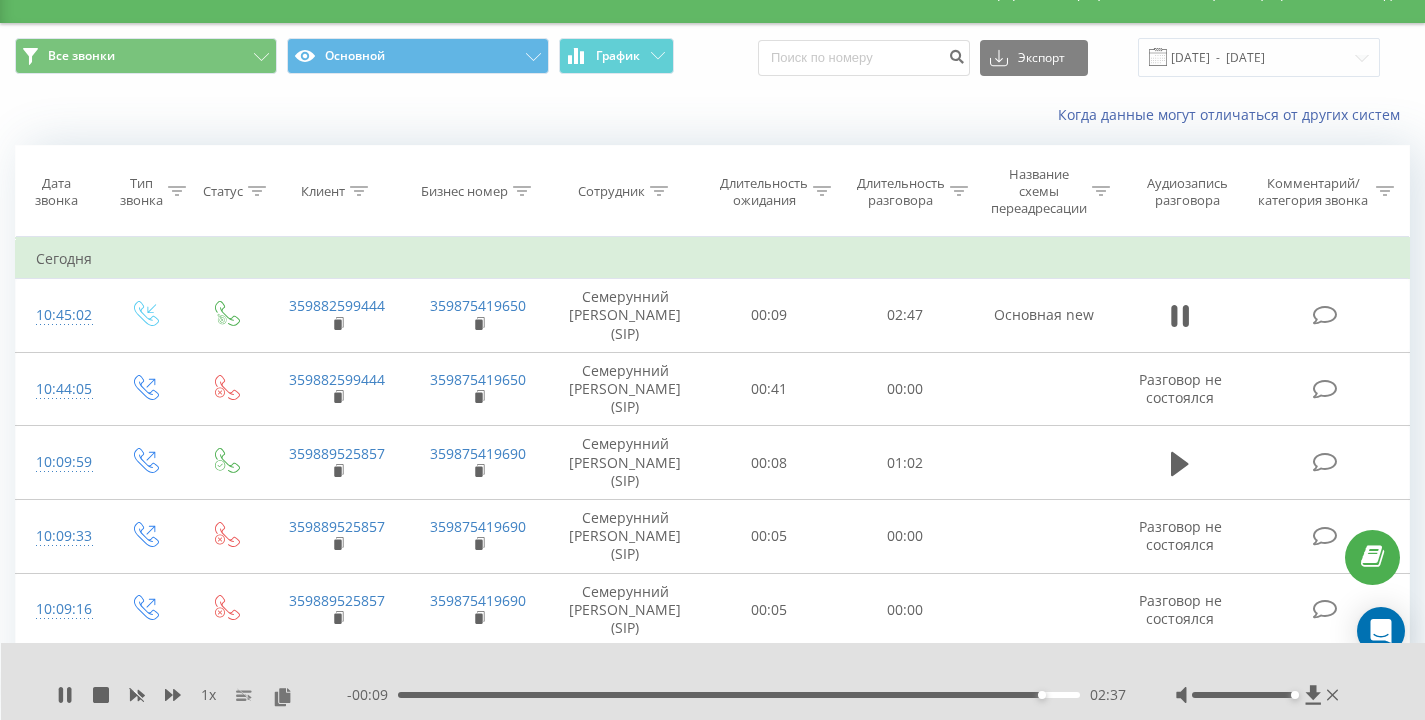 click on "Когда данные могут отличаться от других систем" at bounding box center (712, 115) 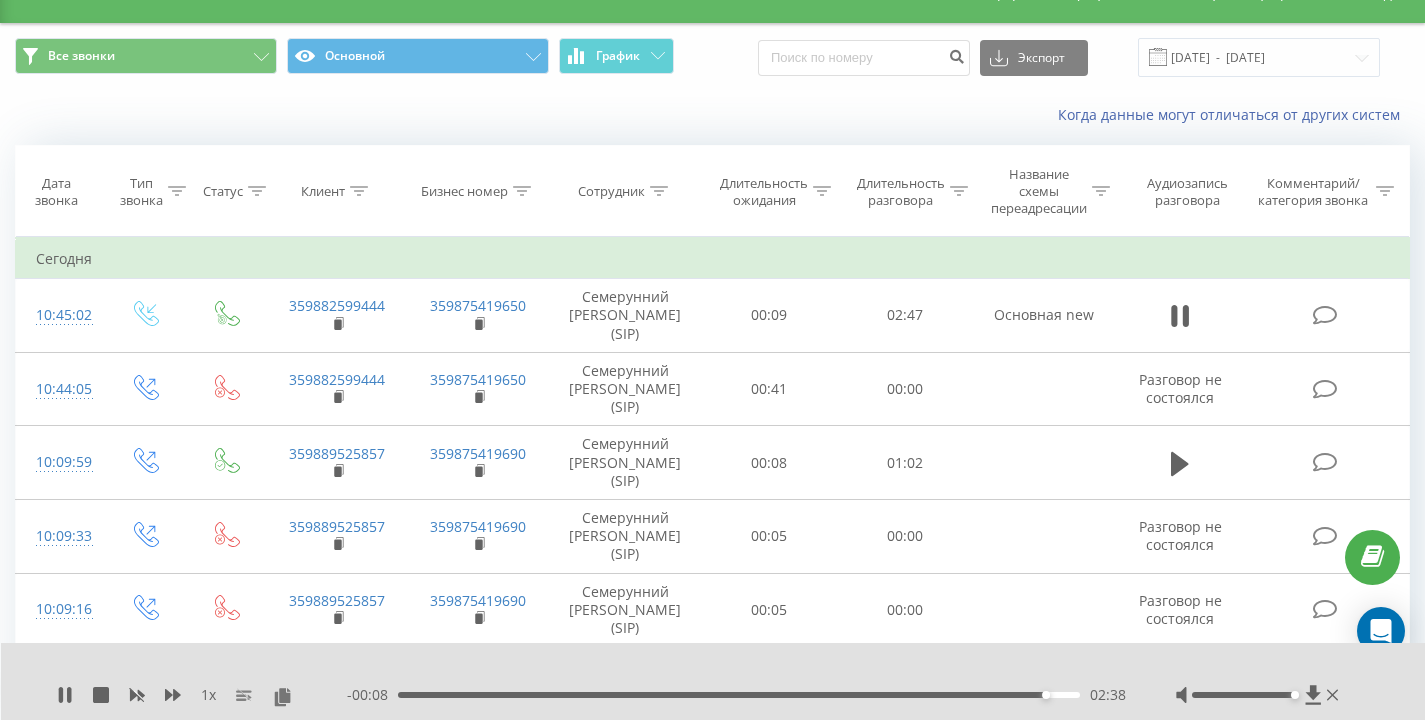 click on "Когда данные могут отличаться от других систем" at bounding box center [712, 115] 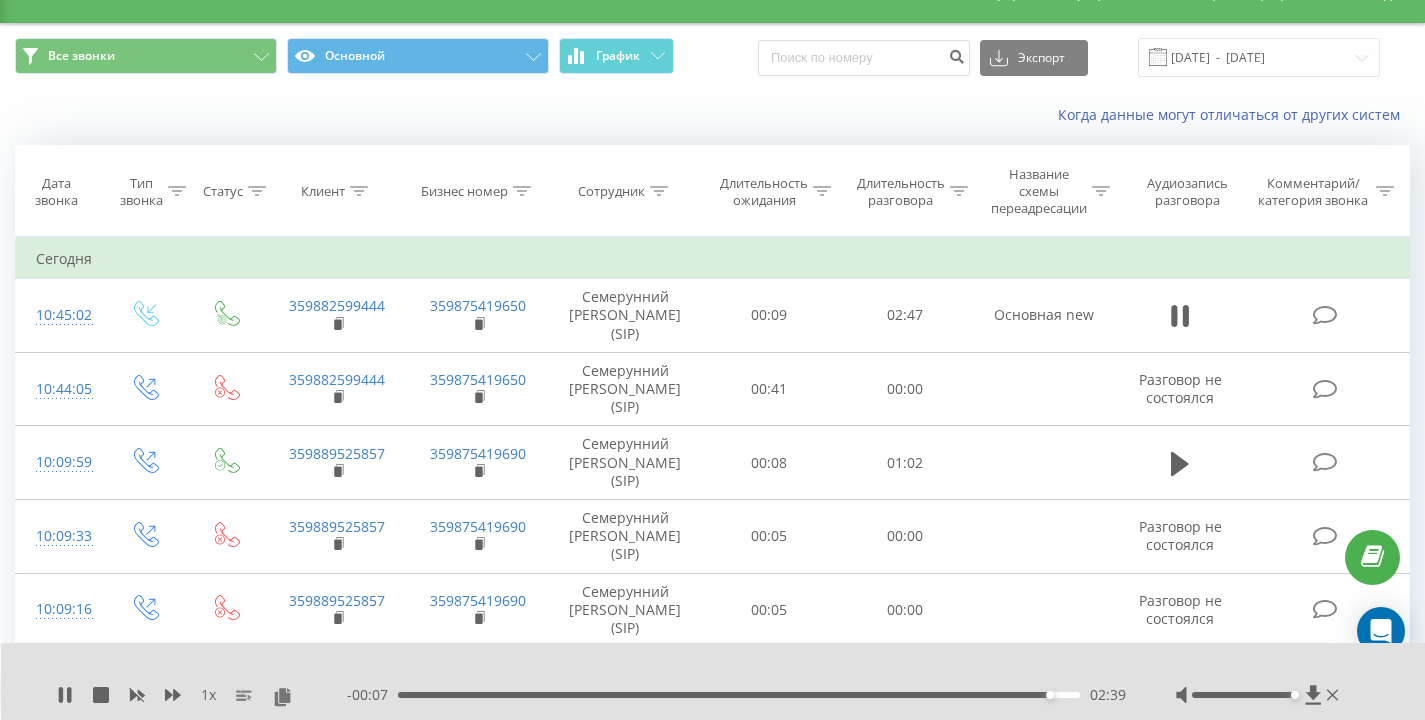 click on "Когда данные могут отличаться от других систем" at bounding box center [712, 115] 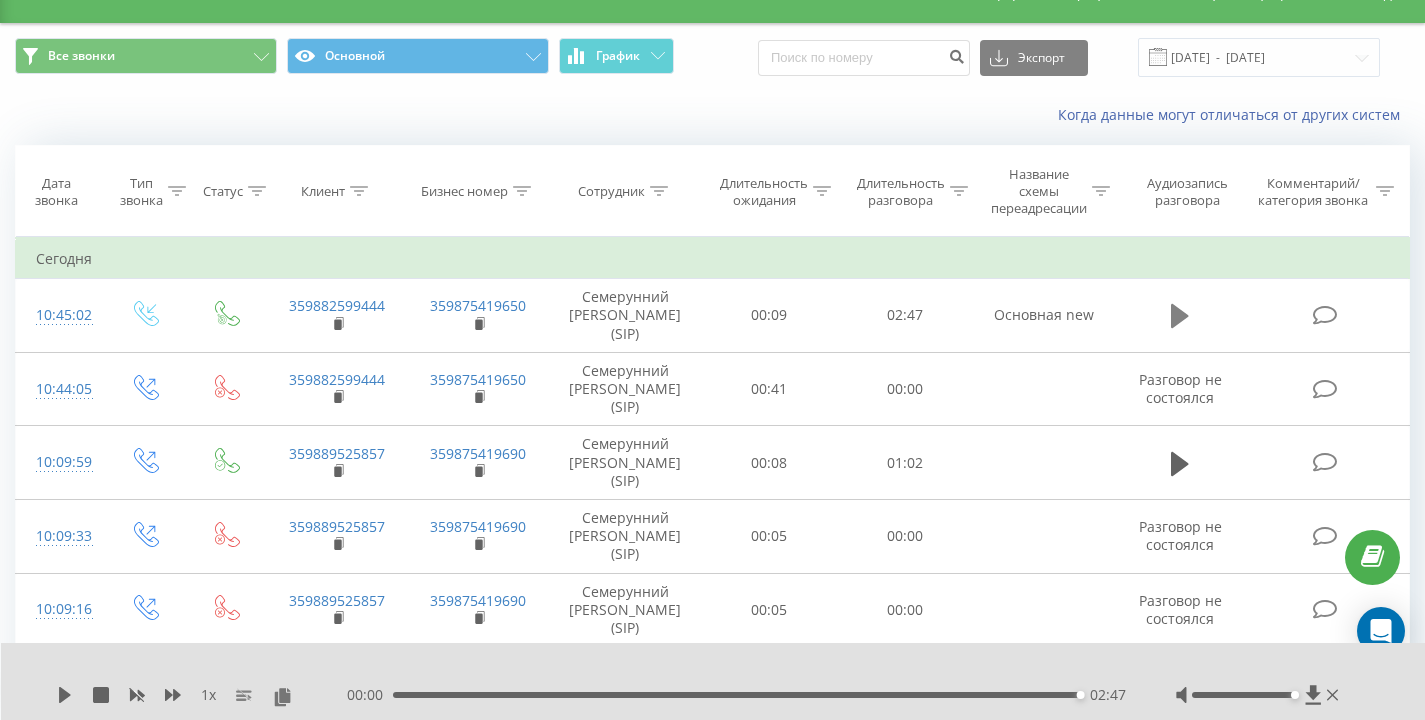 click at bounding box center [1180, 316] 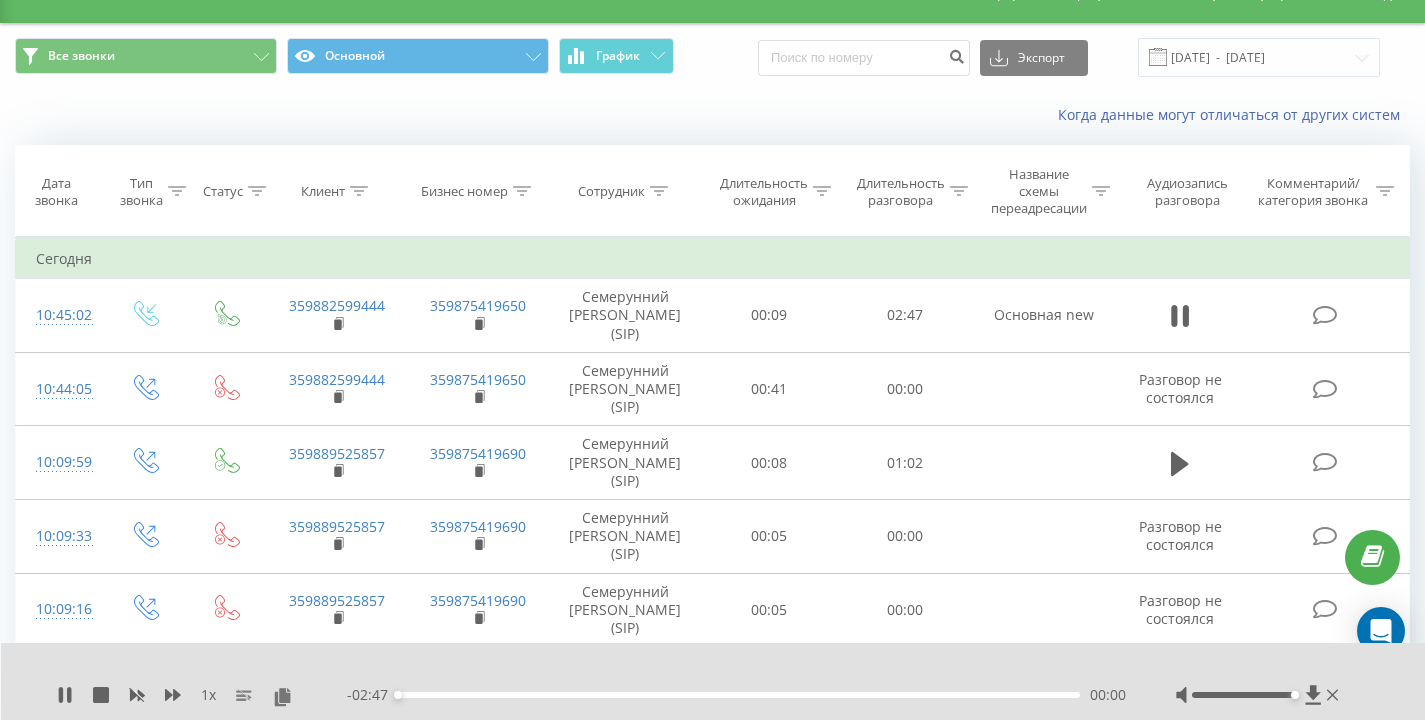 click on "Когда данные могут отличаться от других систем" at bounding box center [979, 115] 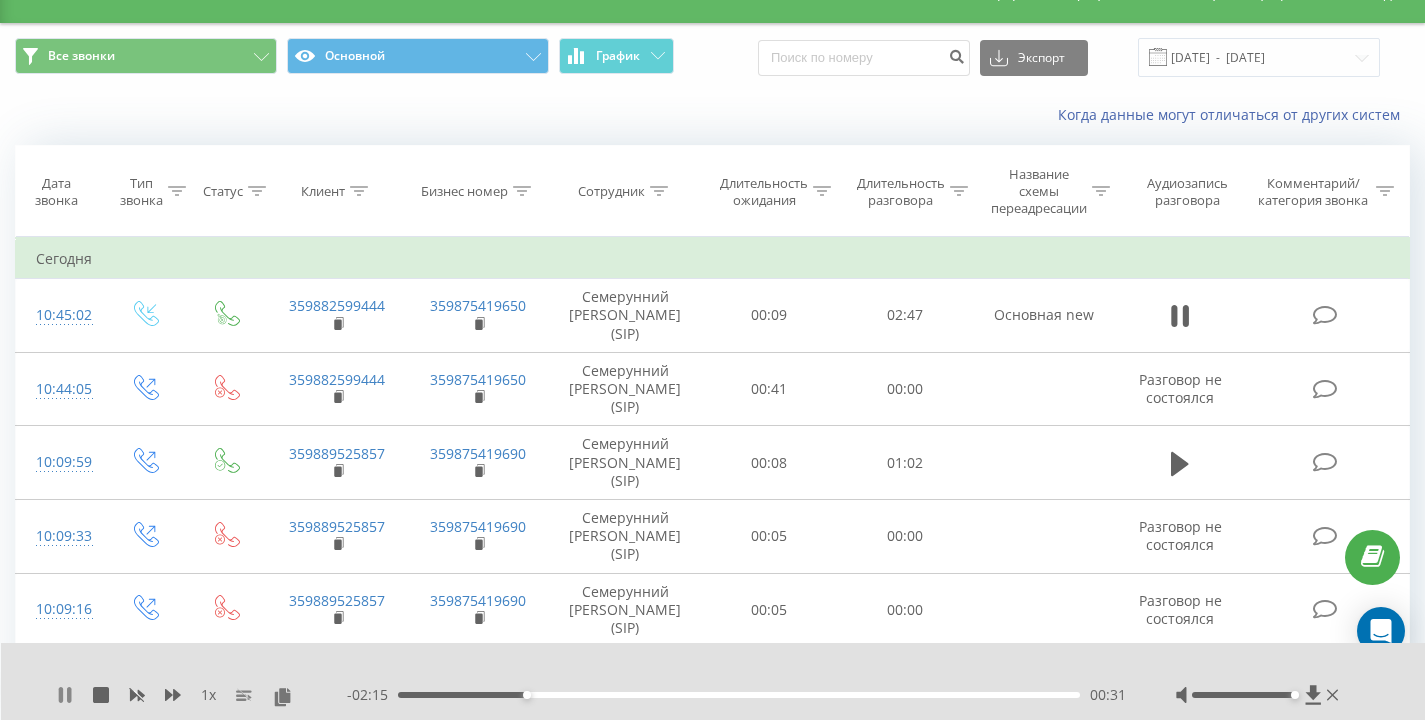 click 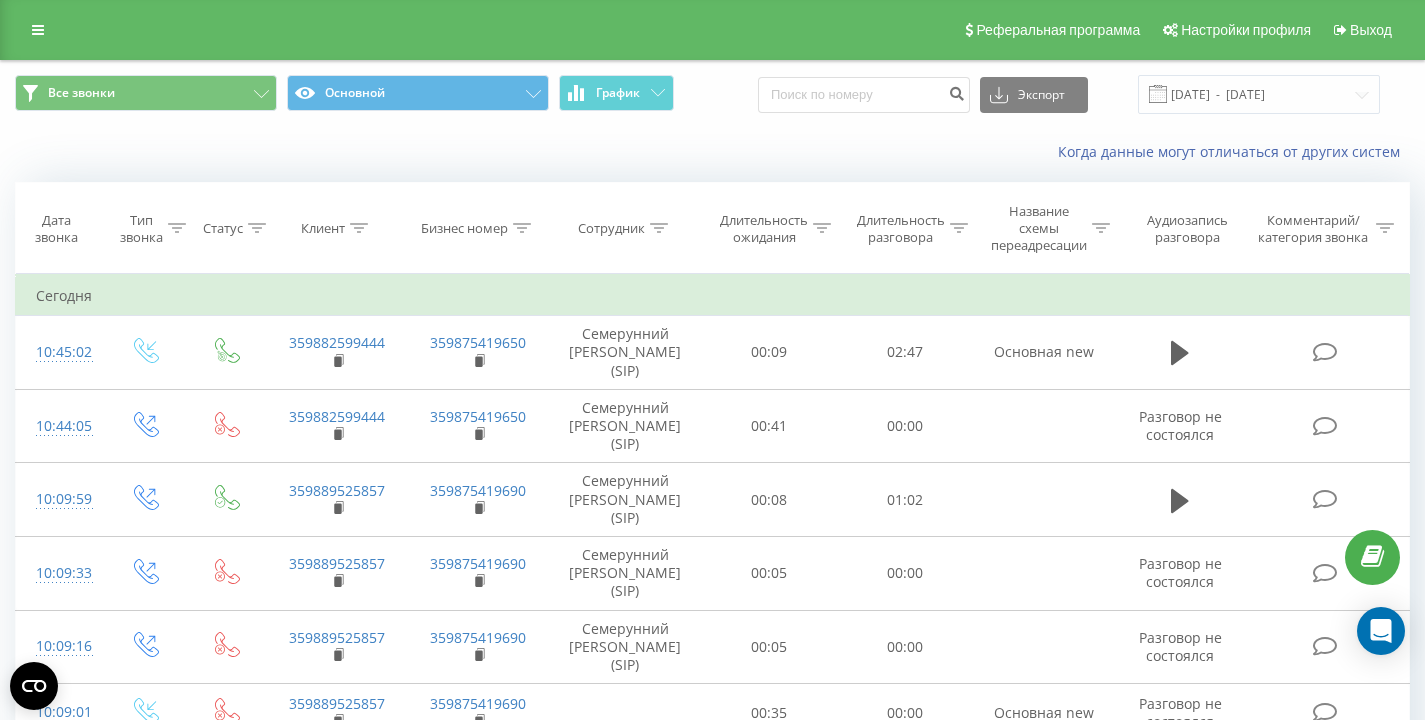 scroll, scrollTop: 37, scrollLeft: 0, axis: vertical 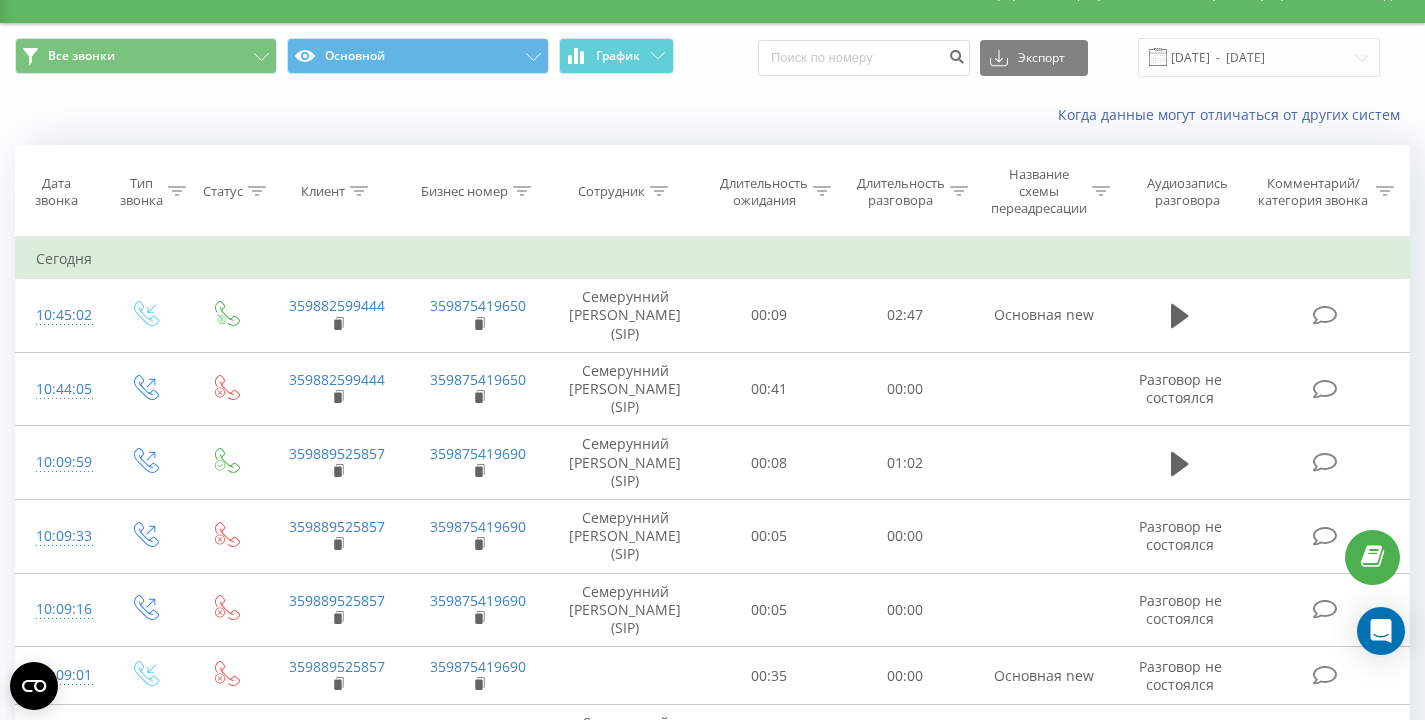 click on "Когда данные могут отличаться от других систем" at bounding box center (712, 115) 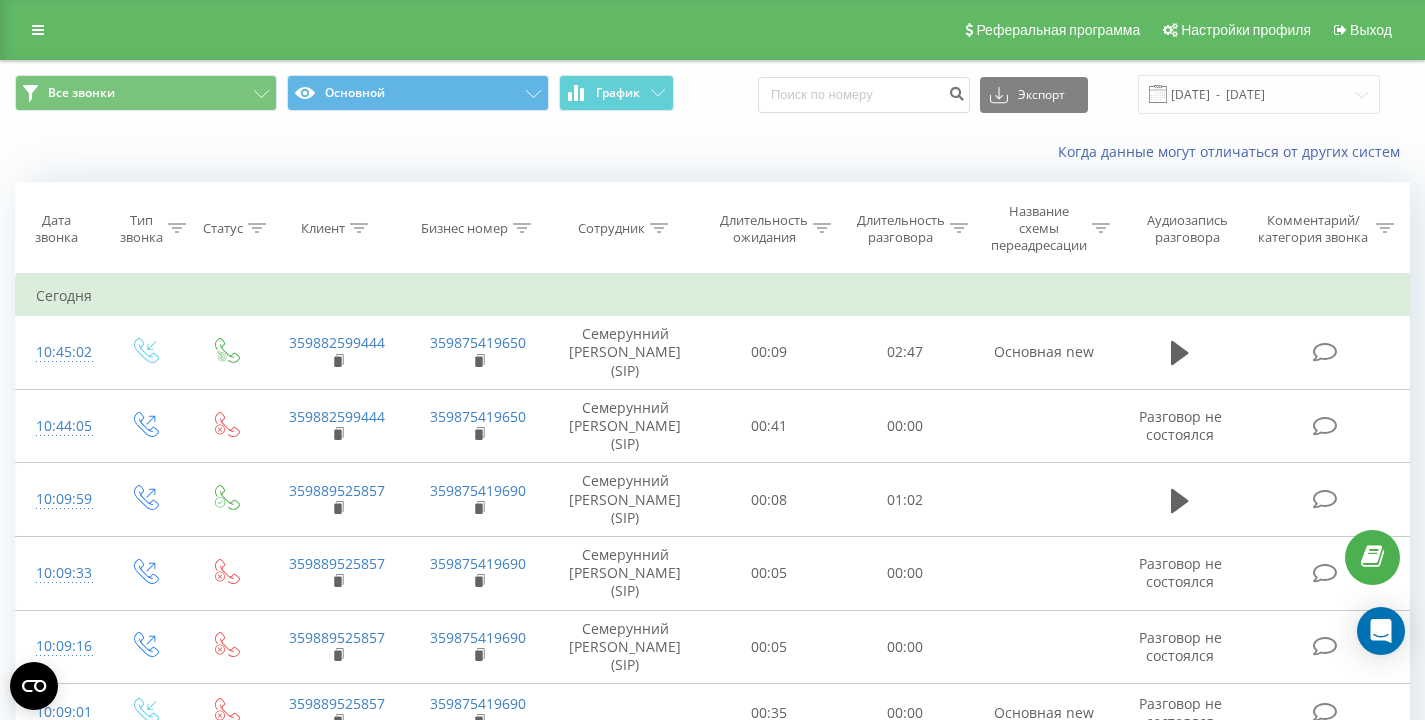 scroll, scrollTop: 37, scrollLeft: 0, axis: vertical 